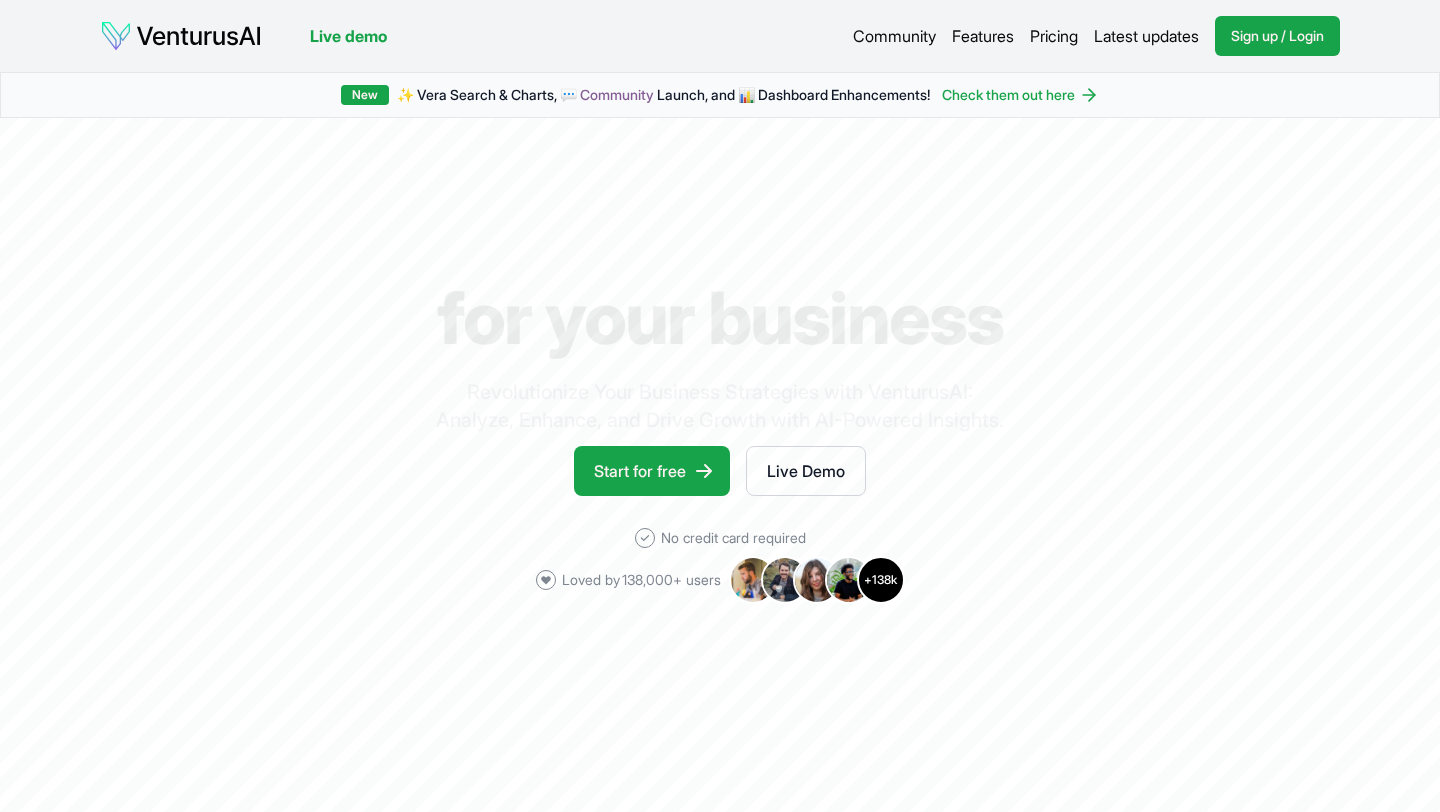 scroll, scrollTop: 0, scrollLeft: 0, axis: both 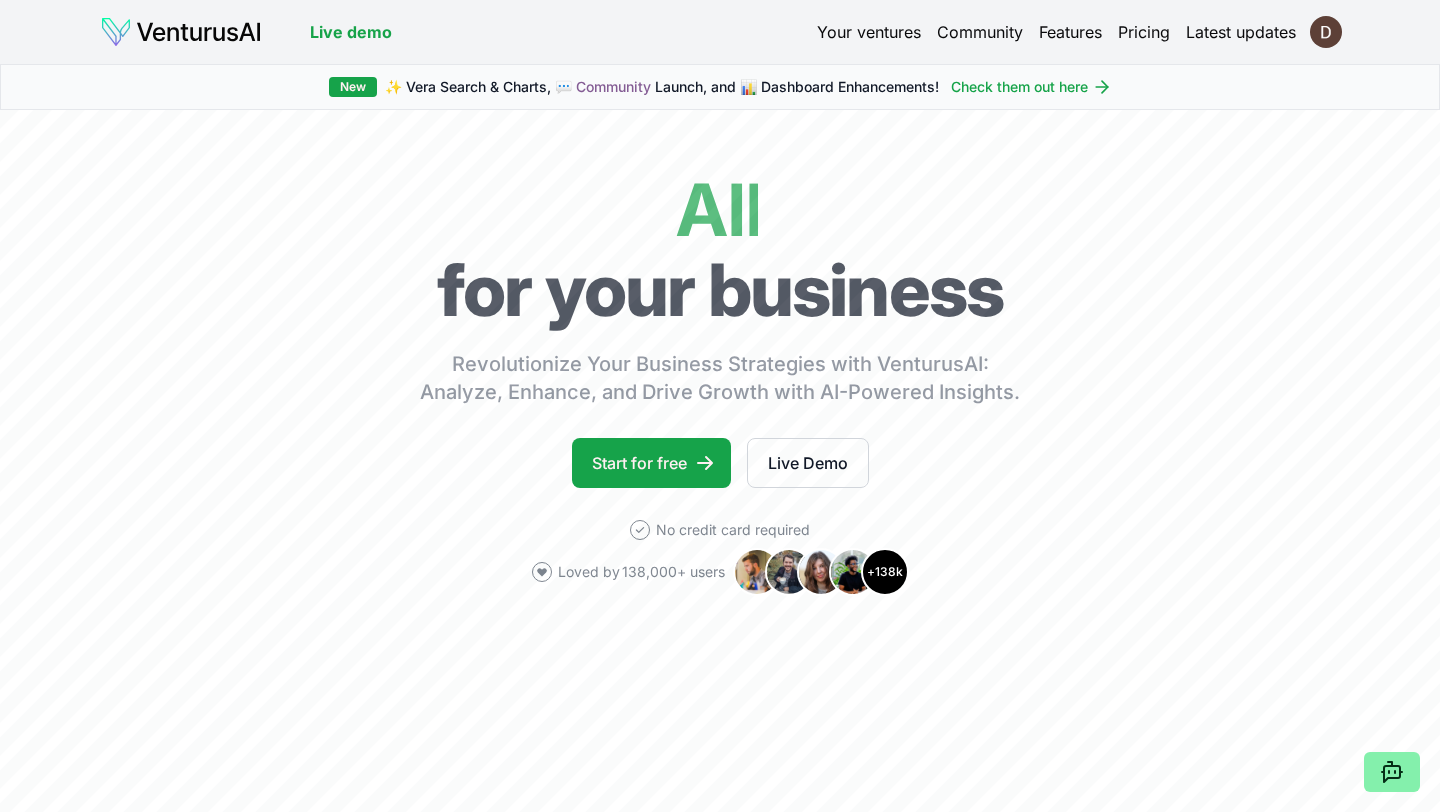 click on "Pricing" at bounding box center (1144, 32) 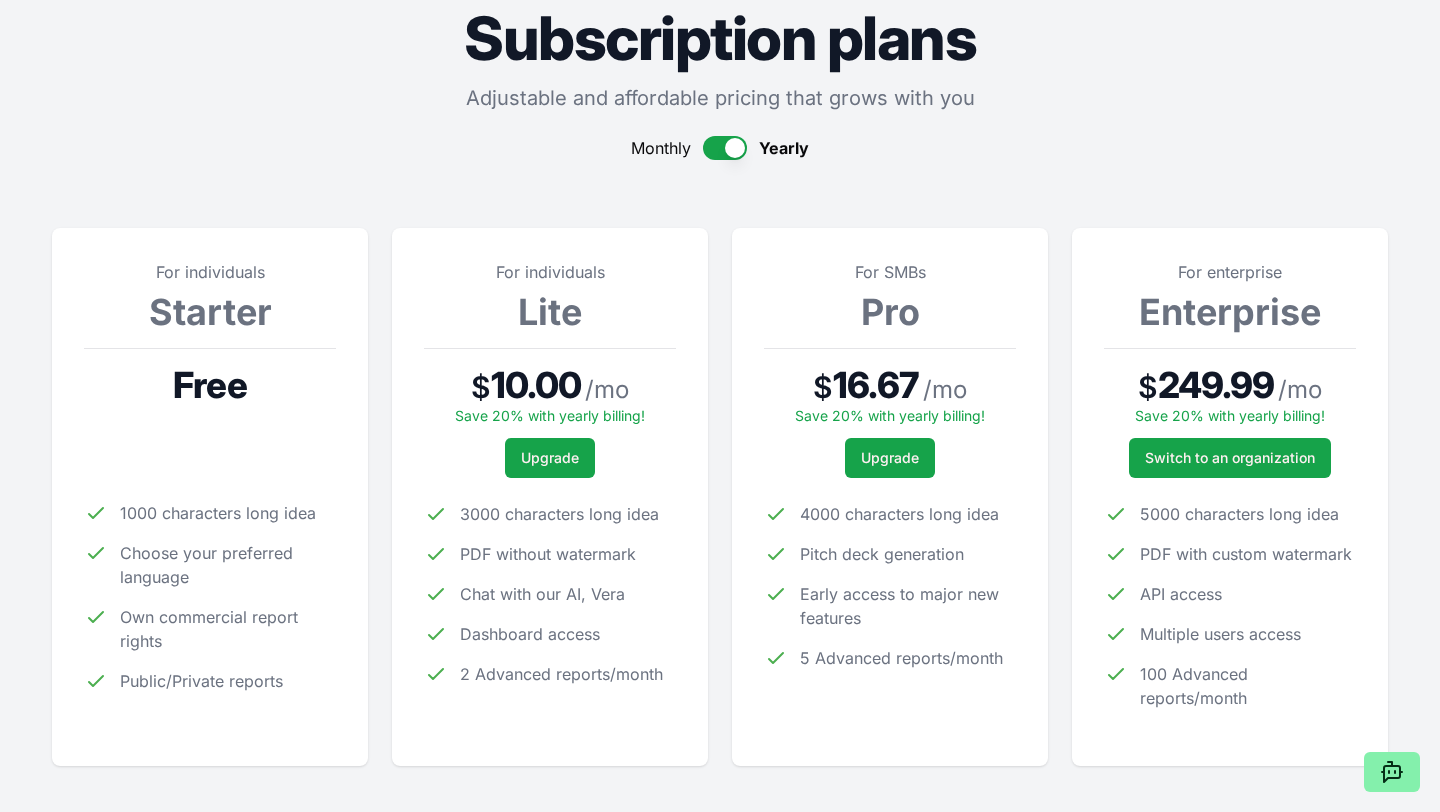 scroll, scrollTop: 65, scrollLeft: 0, axis: vertical 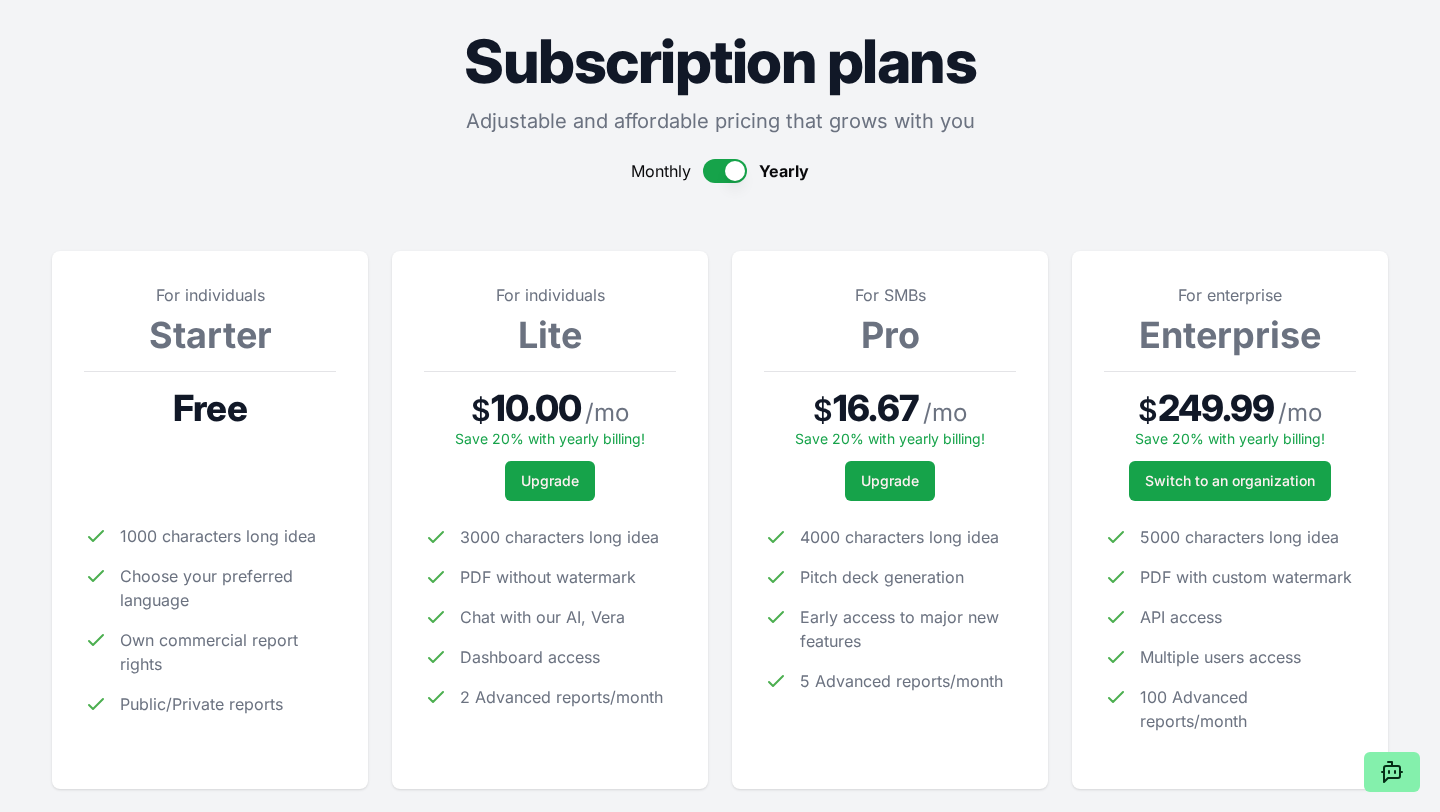 click at bounding box center [725, 171] 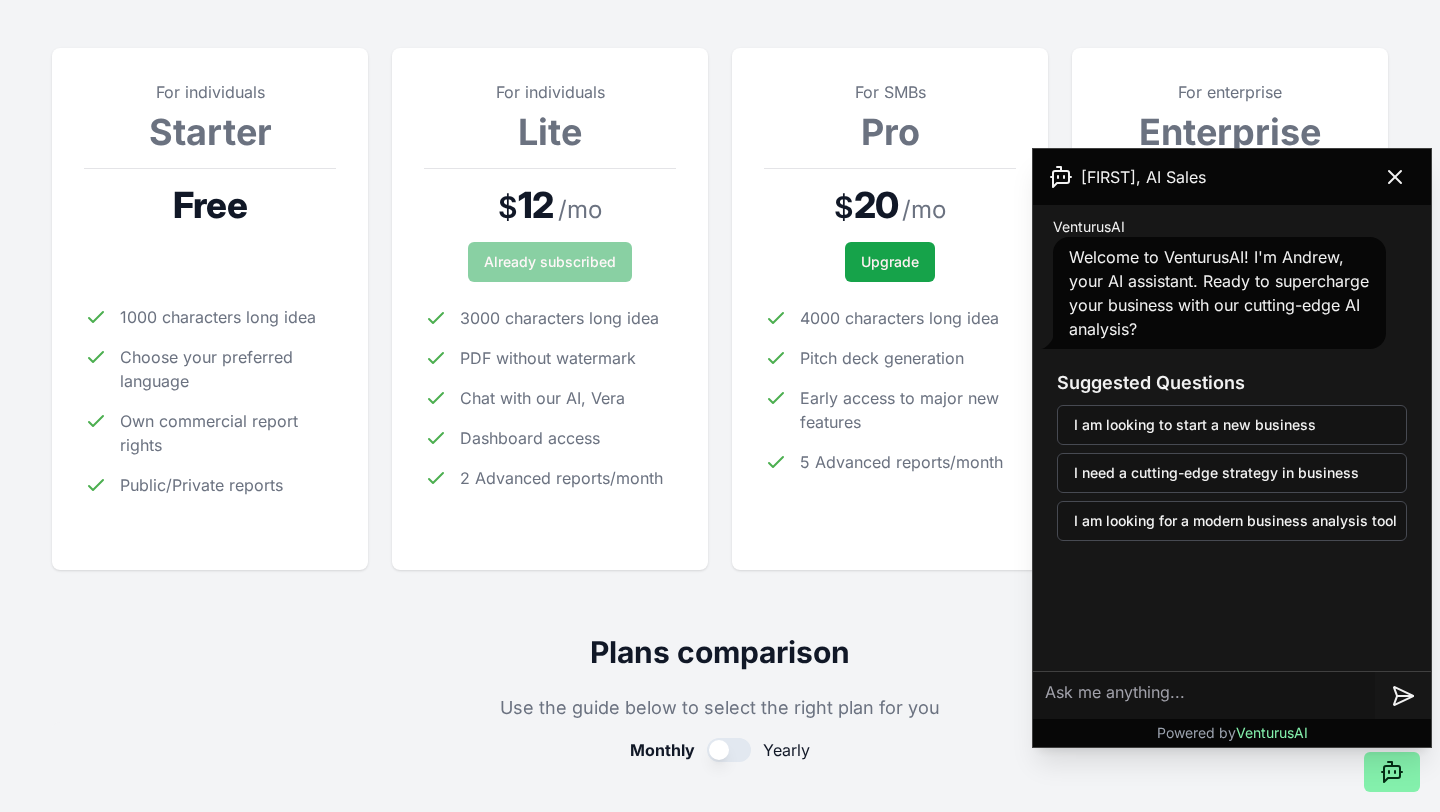 scroll, scrollTop: 267, scrollLeft: 0, axis: vertical 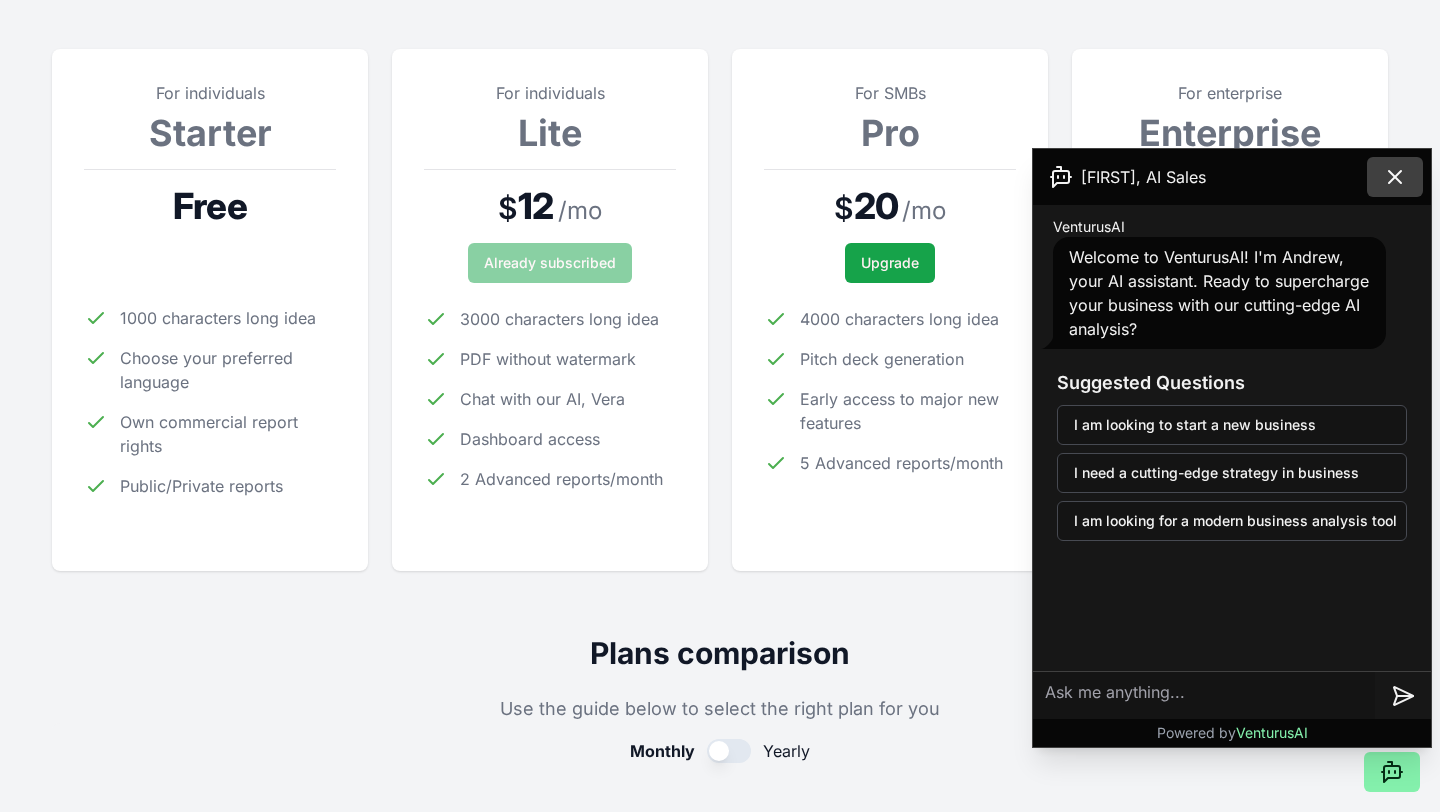 click 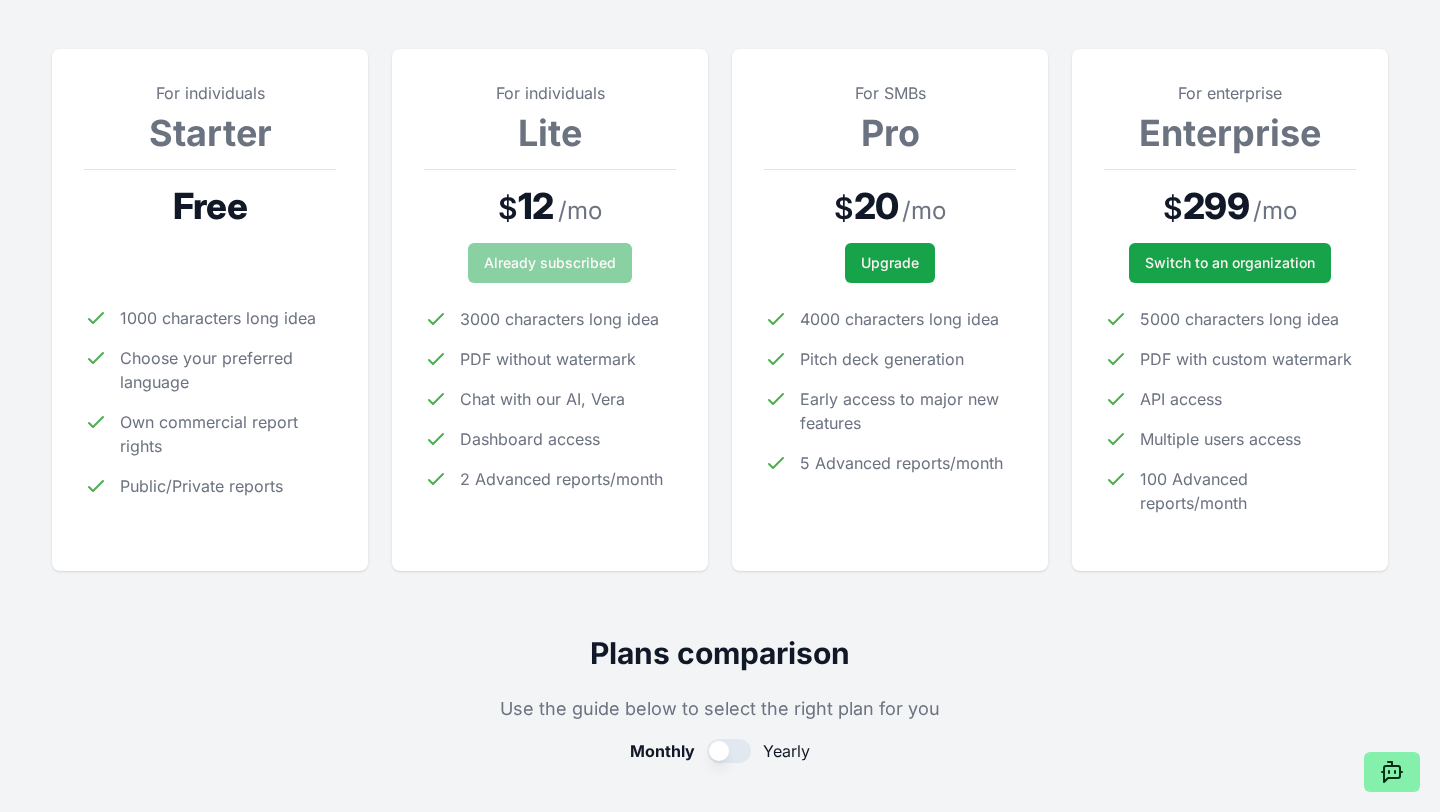 scroll, scrollTop: 0, scrollLeft: 0, axis: both 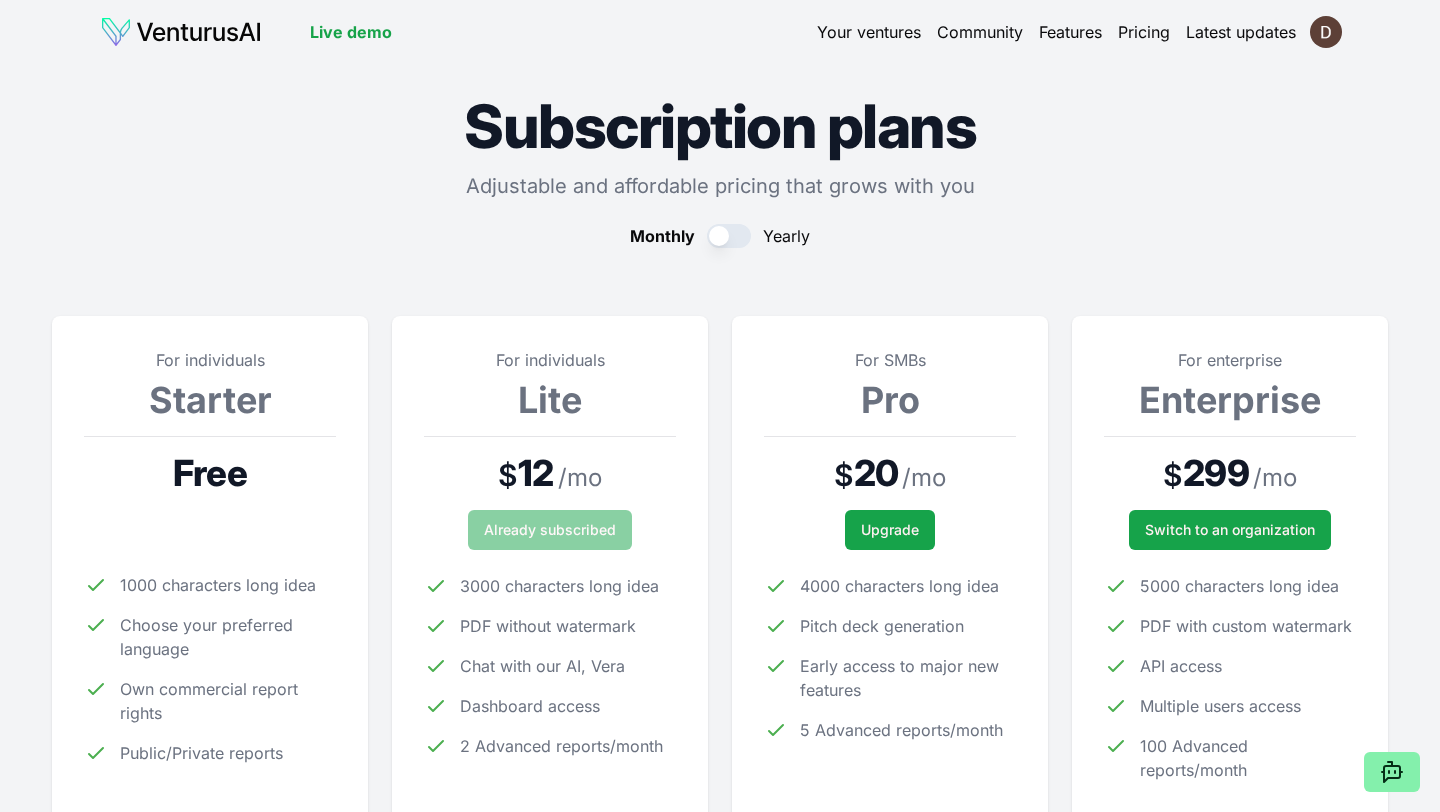 click on "Your ventures" at bounding box center (869, 32) 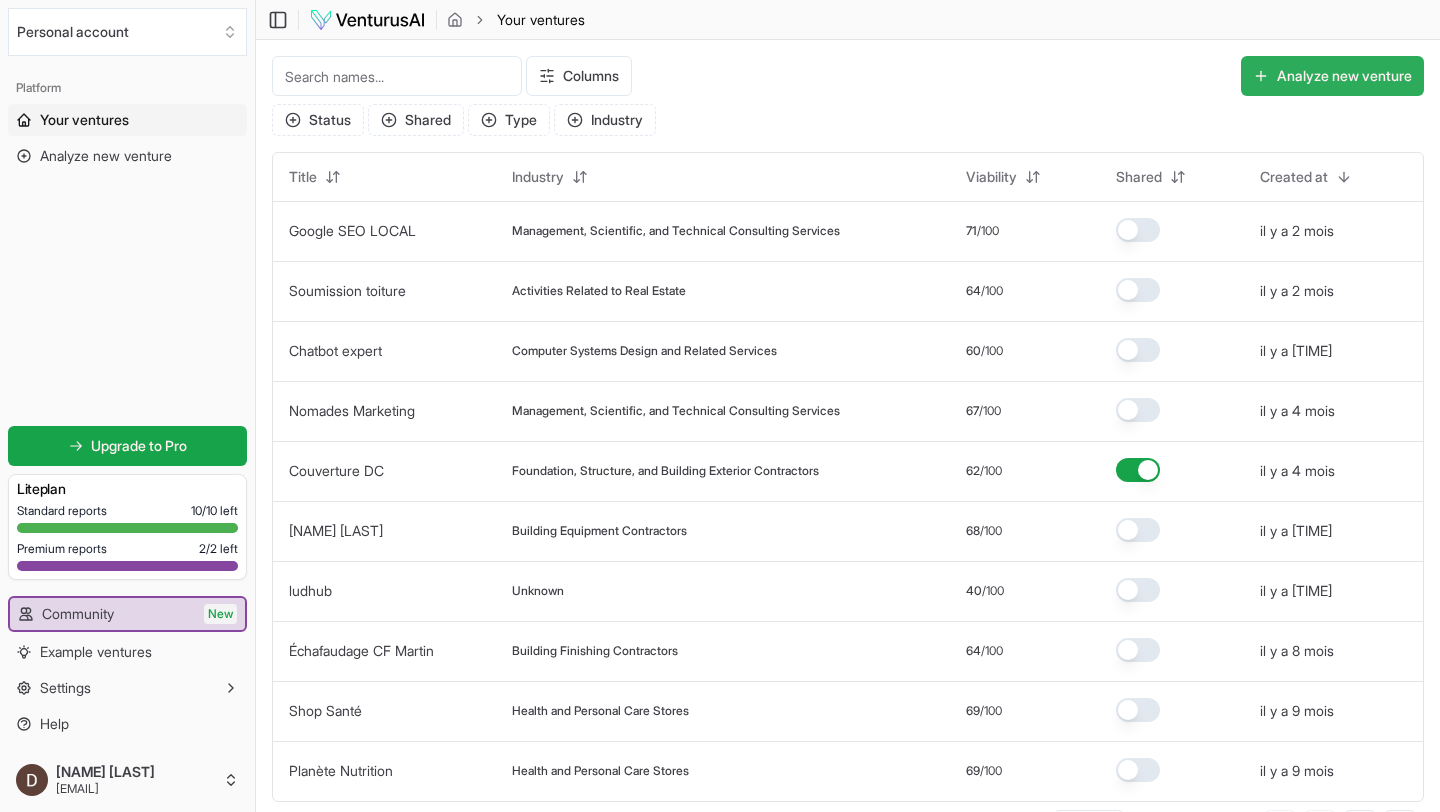 click on "Analyze new venture" at bounding box center [1332, 76] 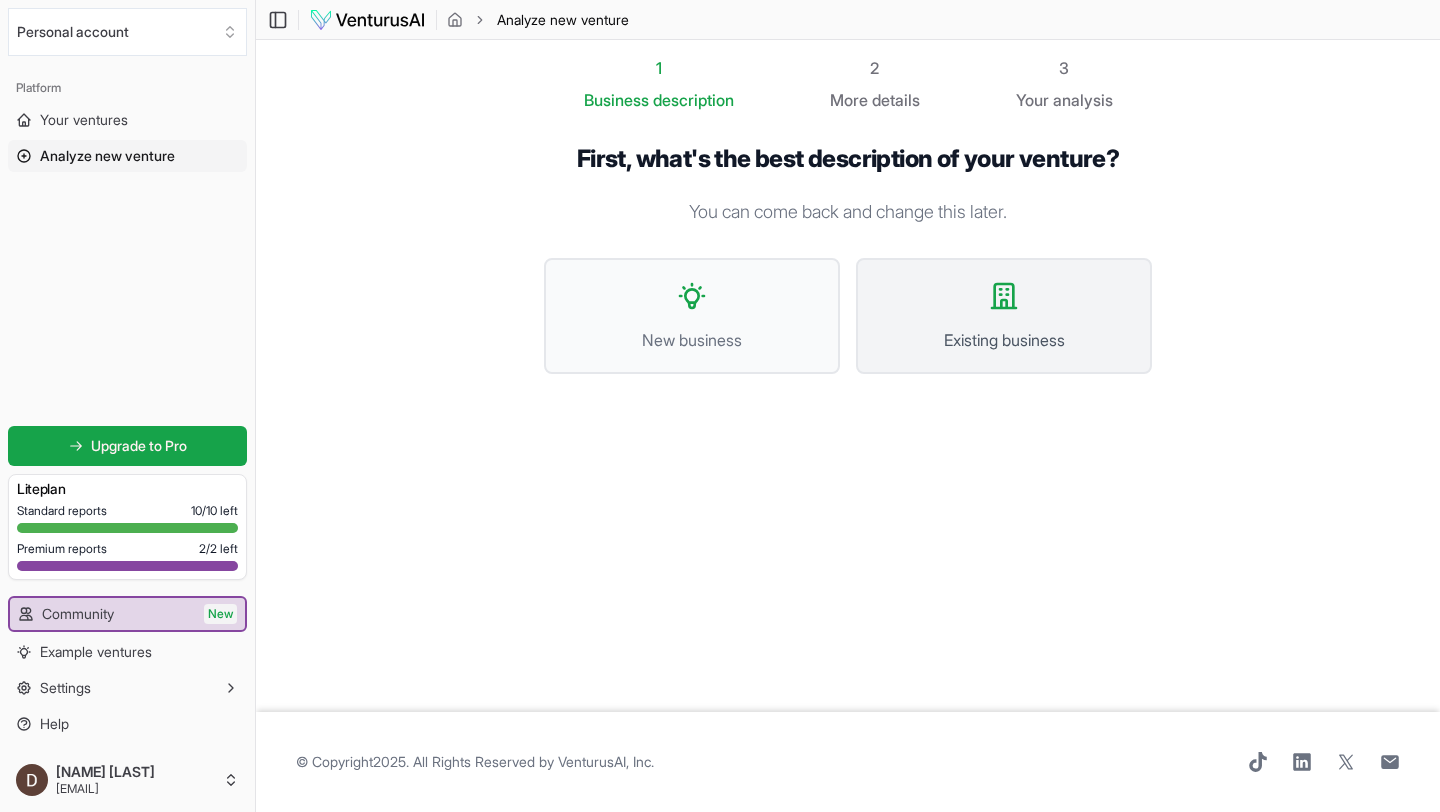 click on "Existing business" at bounding box center (1004, 340) 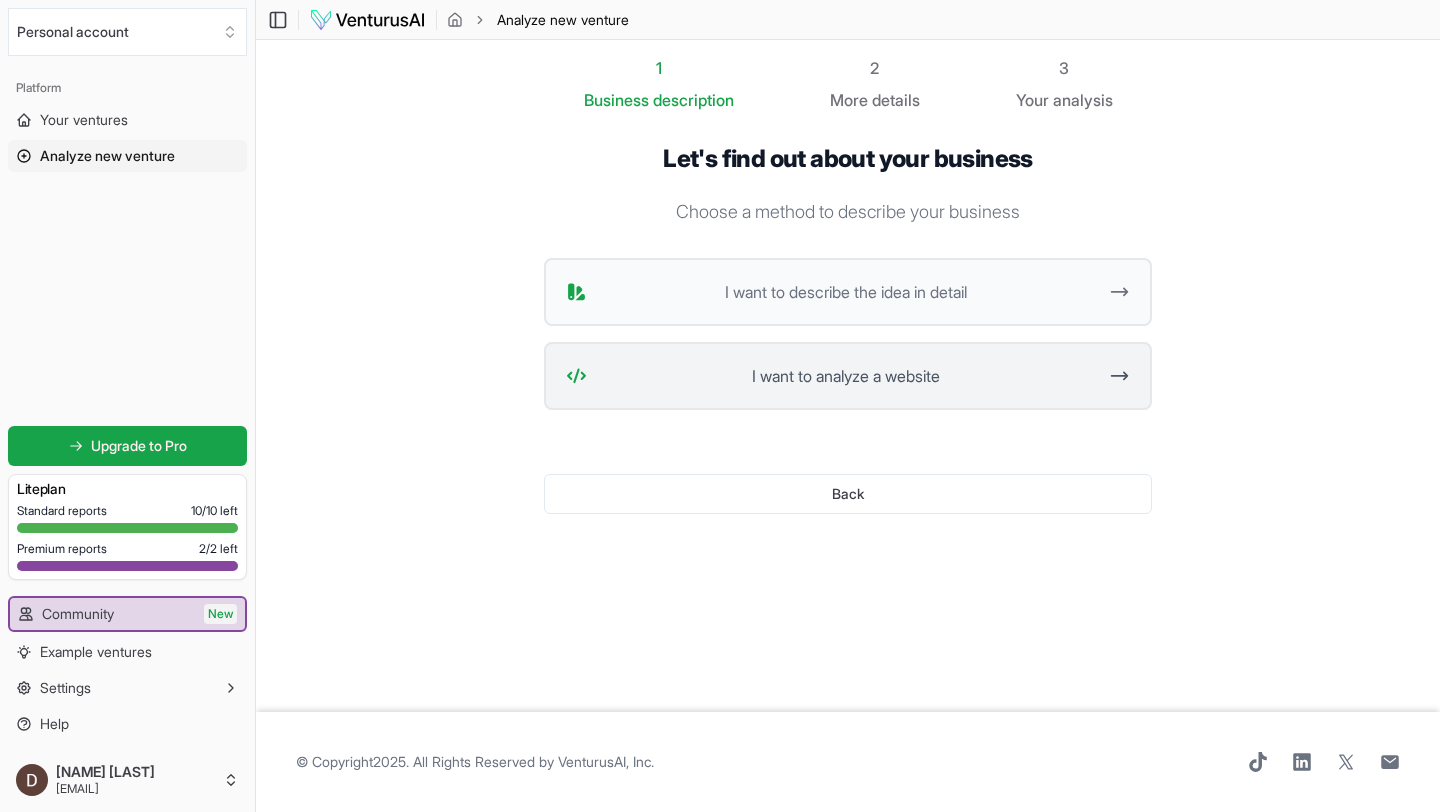 click on "I want to analyze a website" at bounding box center (848, 376) 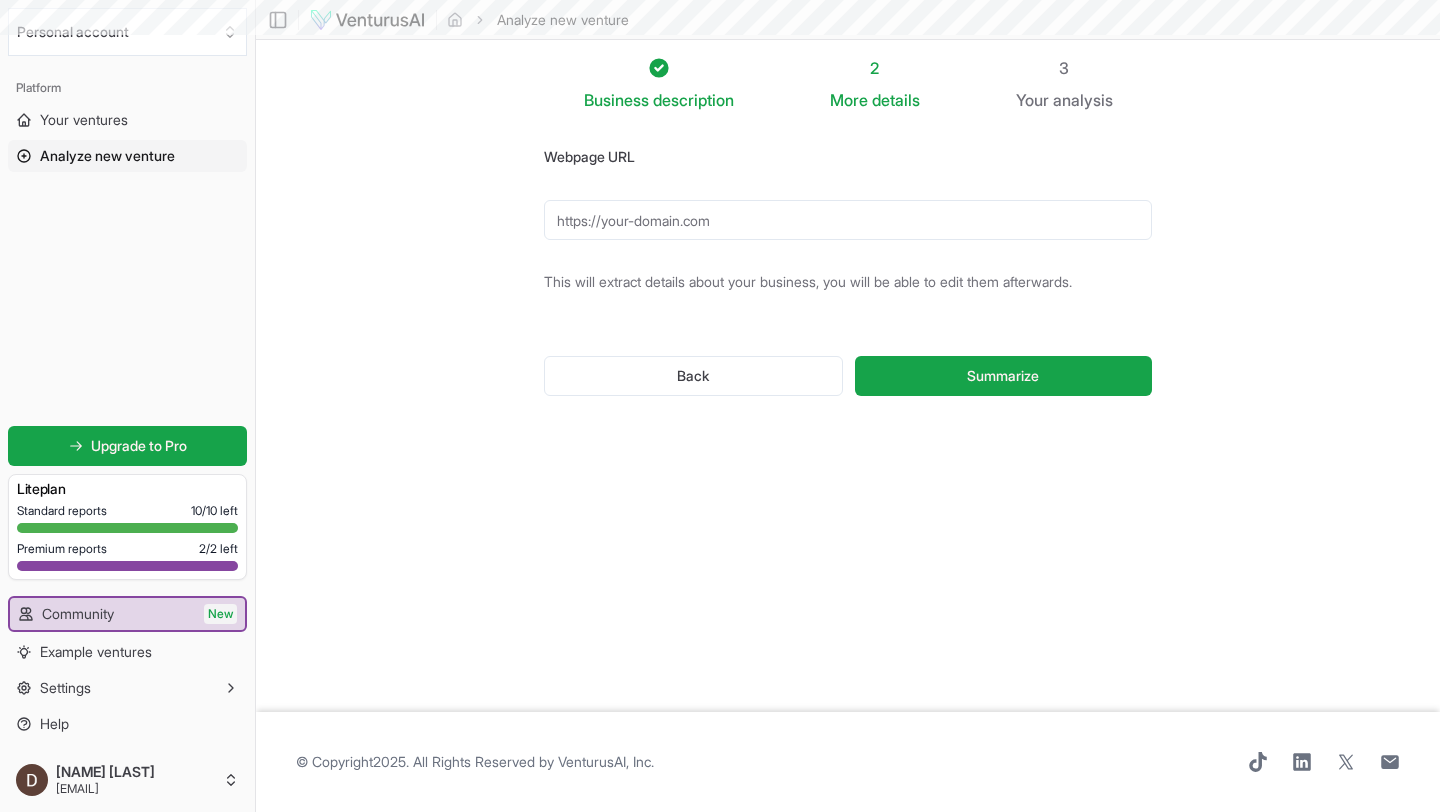 click on "Webpage URL" at bounding box center [848, 220] 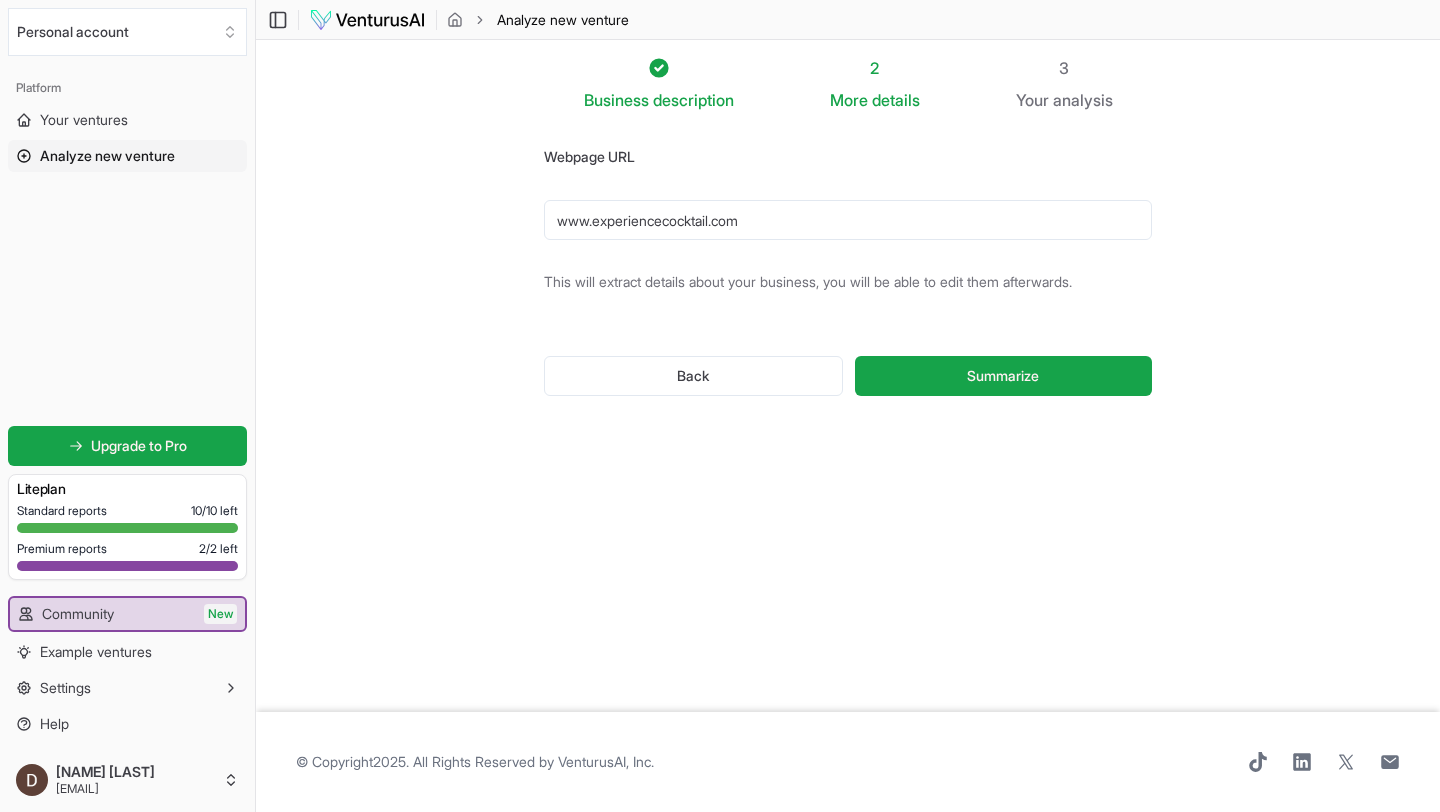 click on "Business   description 2 More   details 3 Your   analysis Webpage URL www.experiencecocktail.com This will extract details about your business, you will be able to edit them afterwards. Back Summarize" at bounding box center [848, 376] 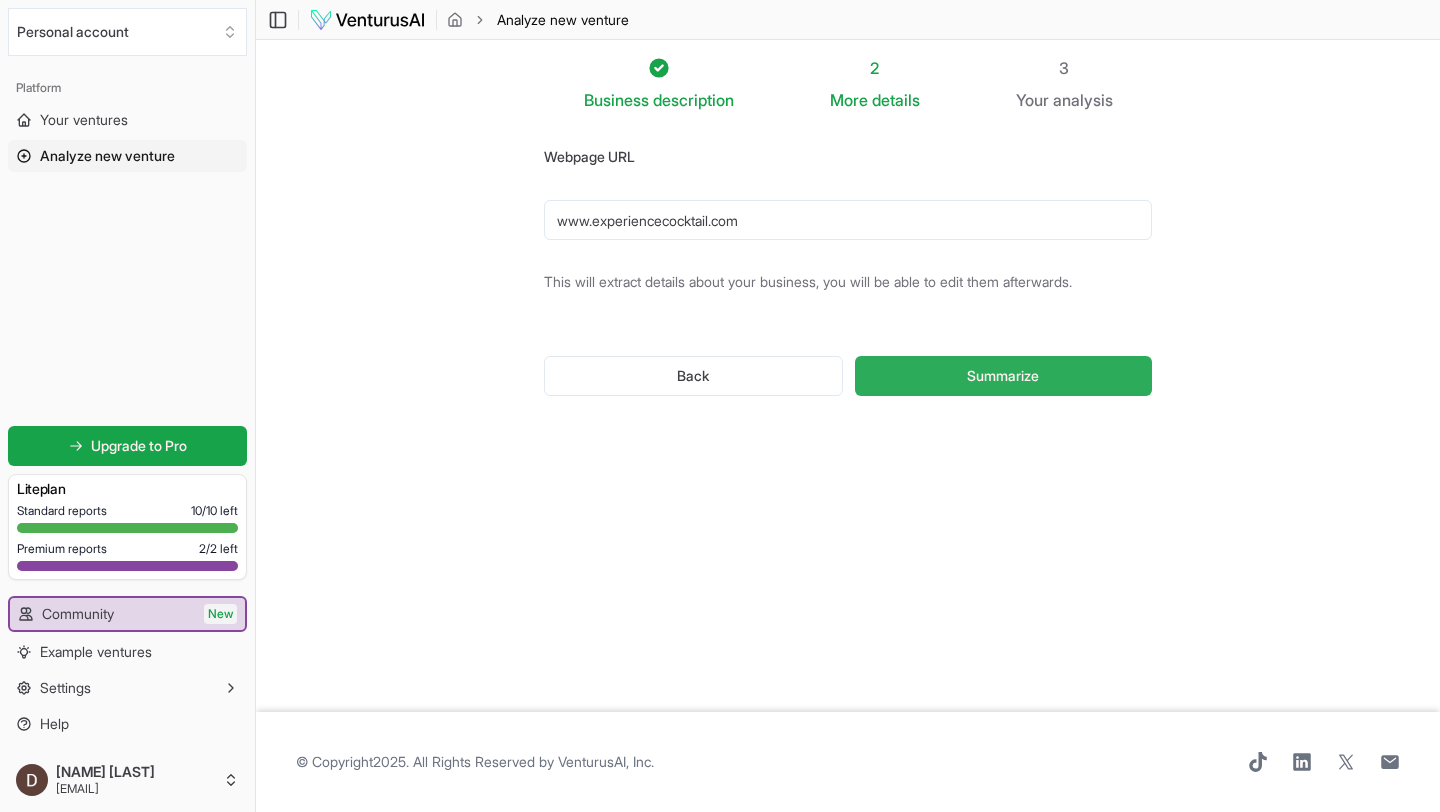click on "Summarize" at bounding box center [1003, 376] 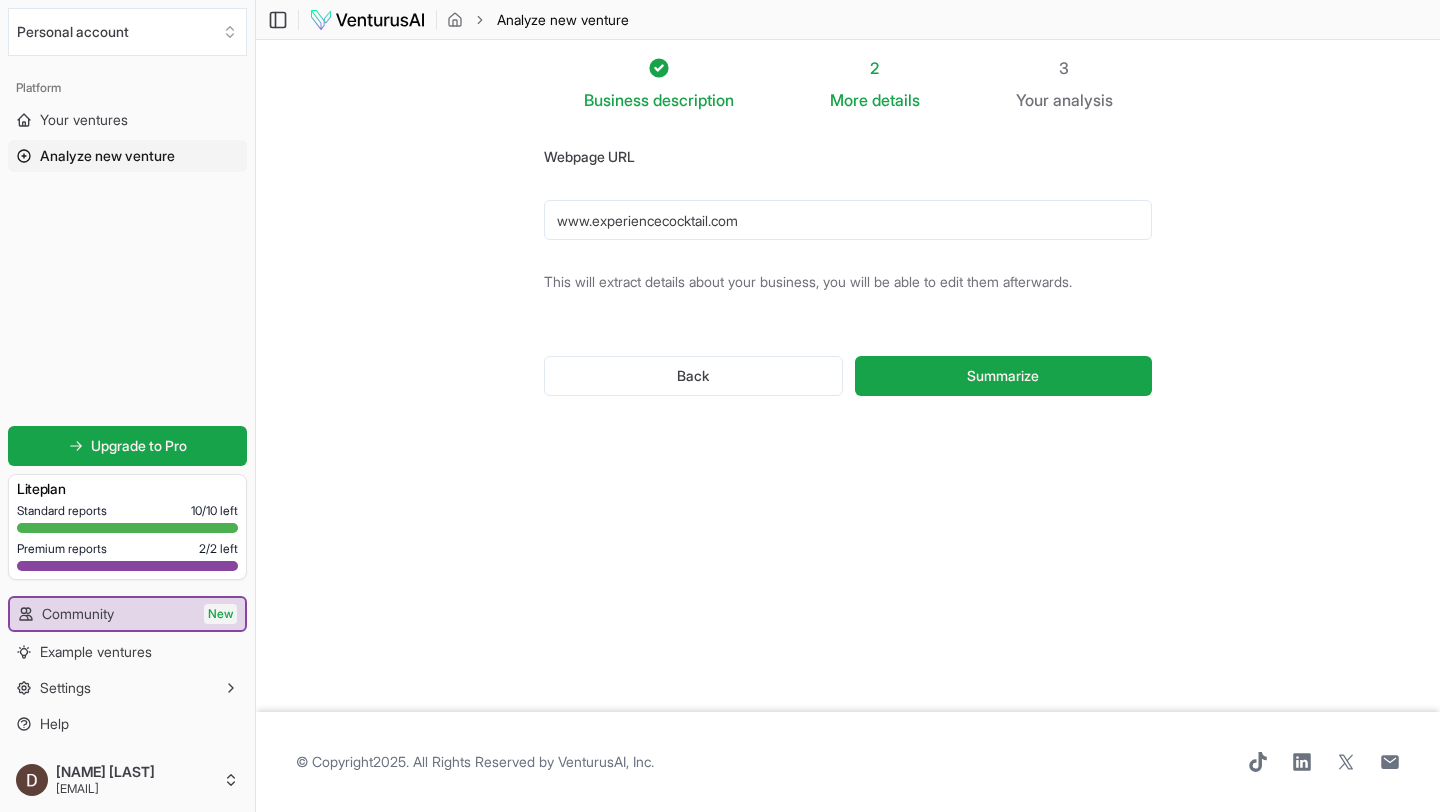 click on "www.experiencecocktail.com" at bounding box center [848, 220] 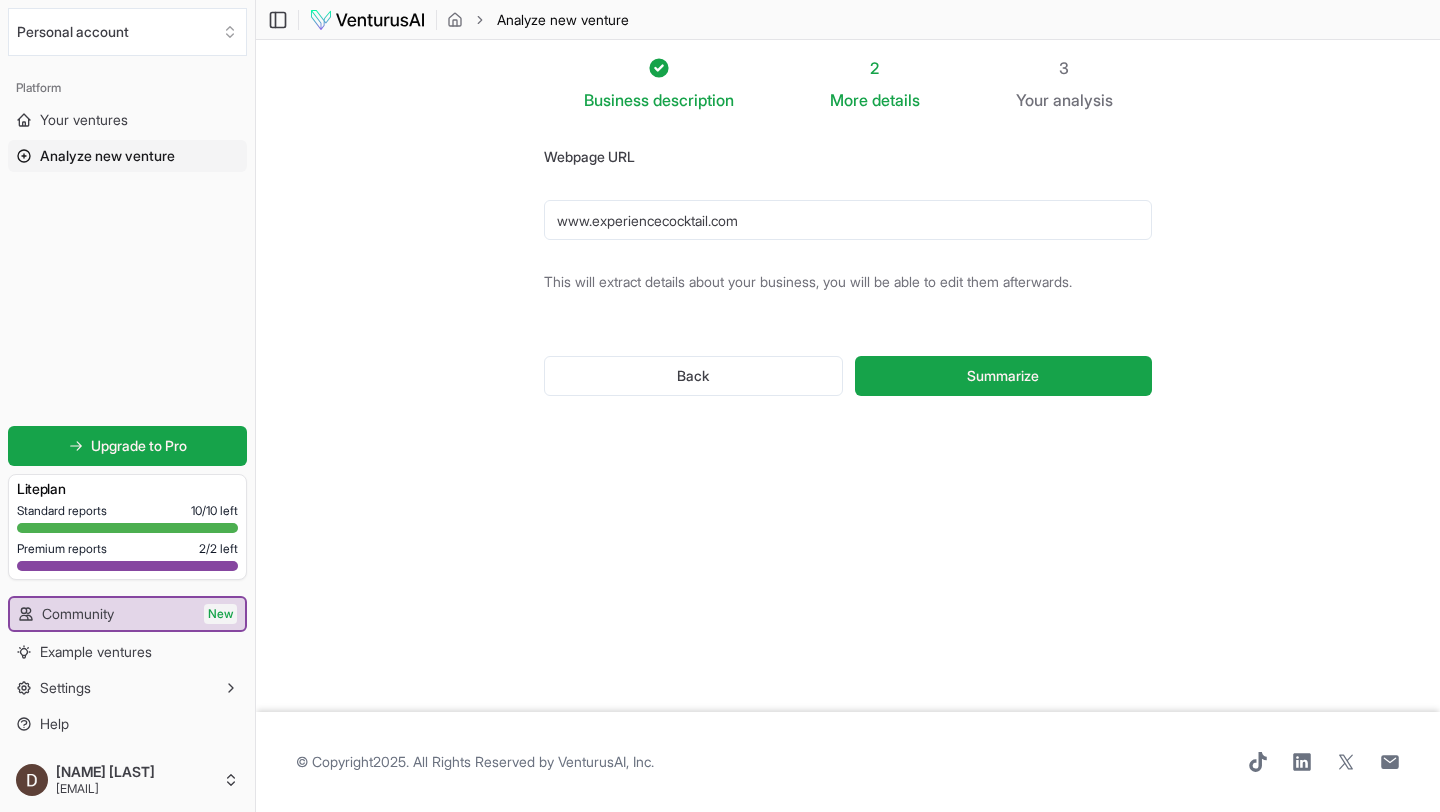 drag, startPoint x: 597, startPoint y: 223, endPoint x: 521, endPoint y: 223, distance: 76 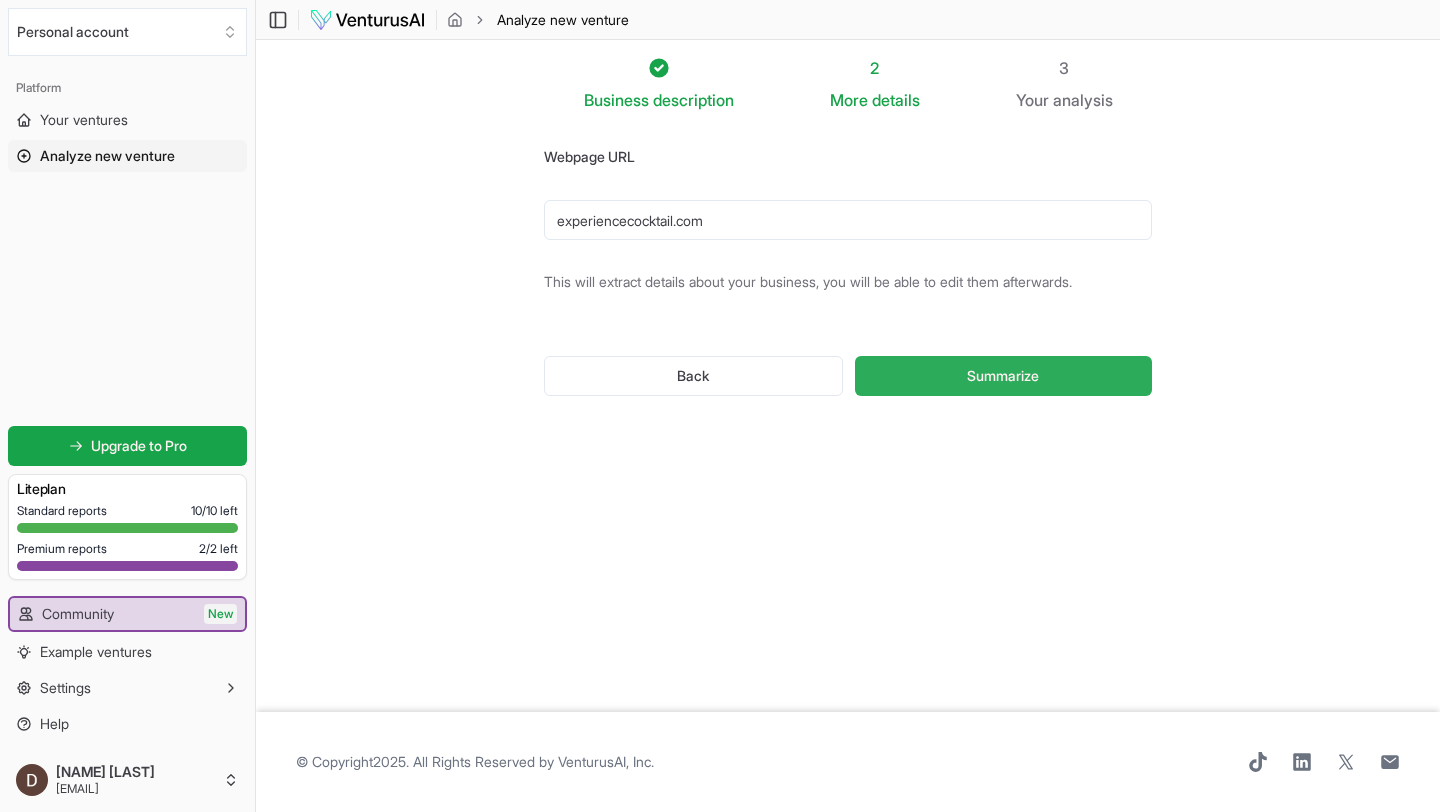 click on "Summarize" at bounding box center [1003, 376] 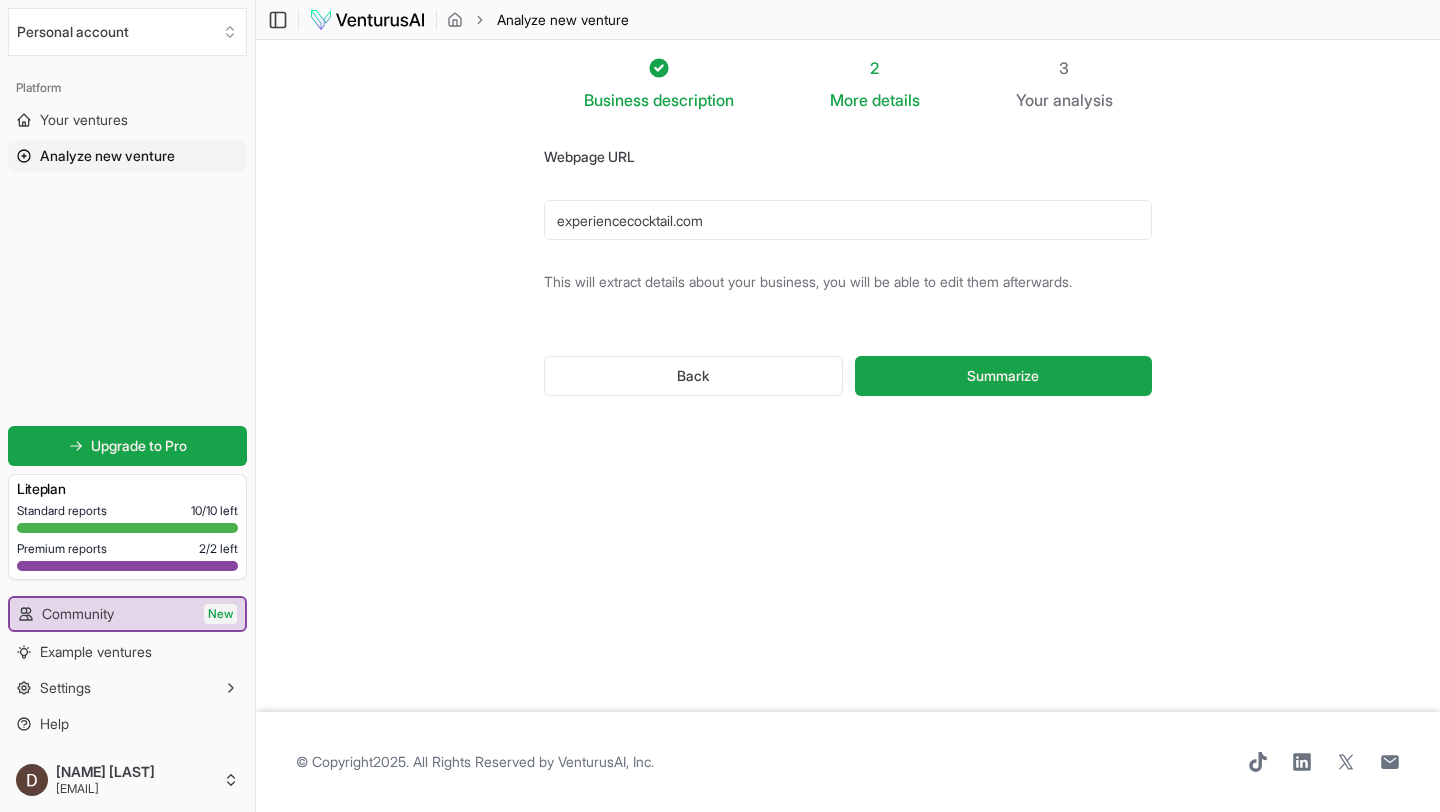 click on "experiencecocktail.com" at bounding box center (848, 220) 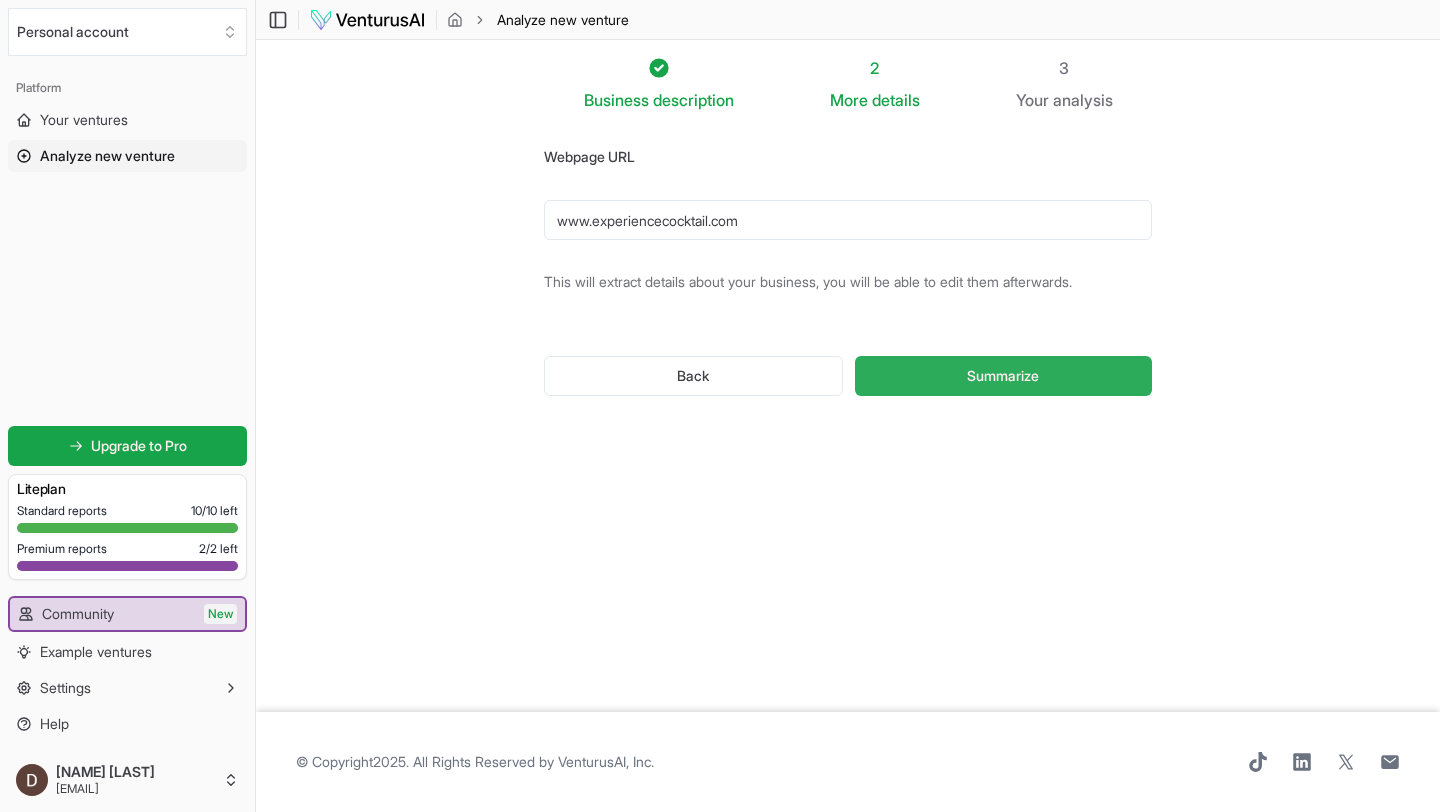 click on "Summarize" at bounding box center (1003, 376) 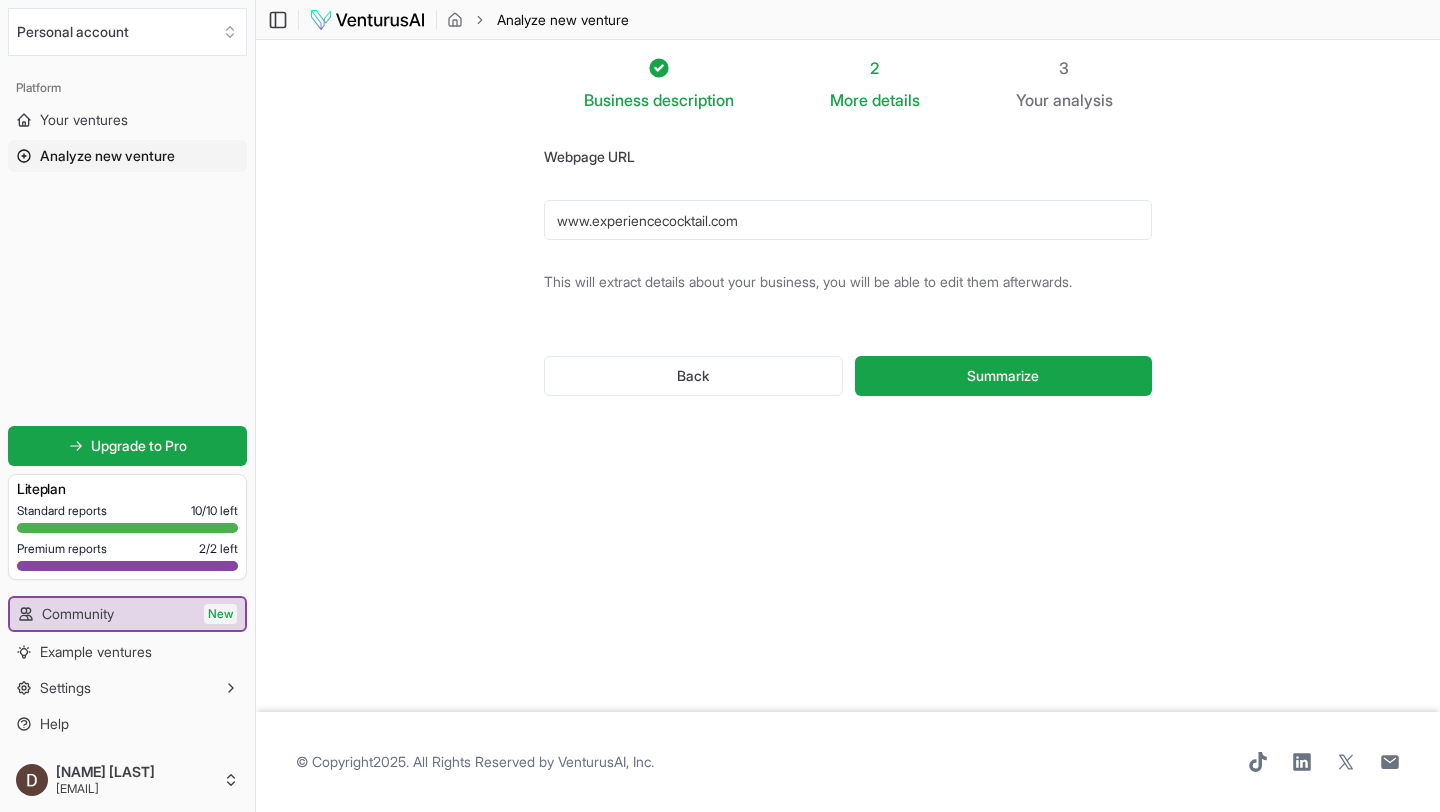 click on "www.experiencecocktail.com" at bounding box center (848, 220) 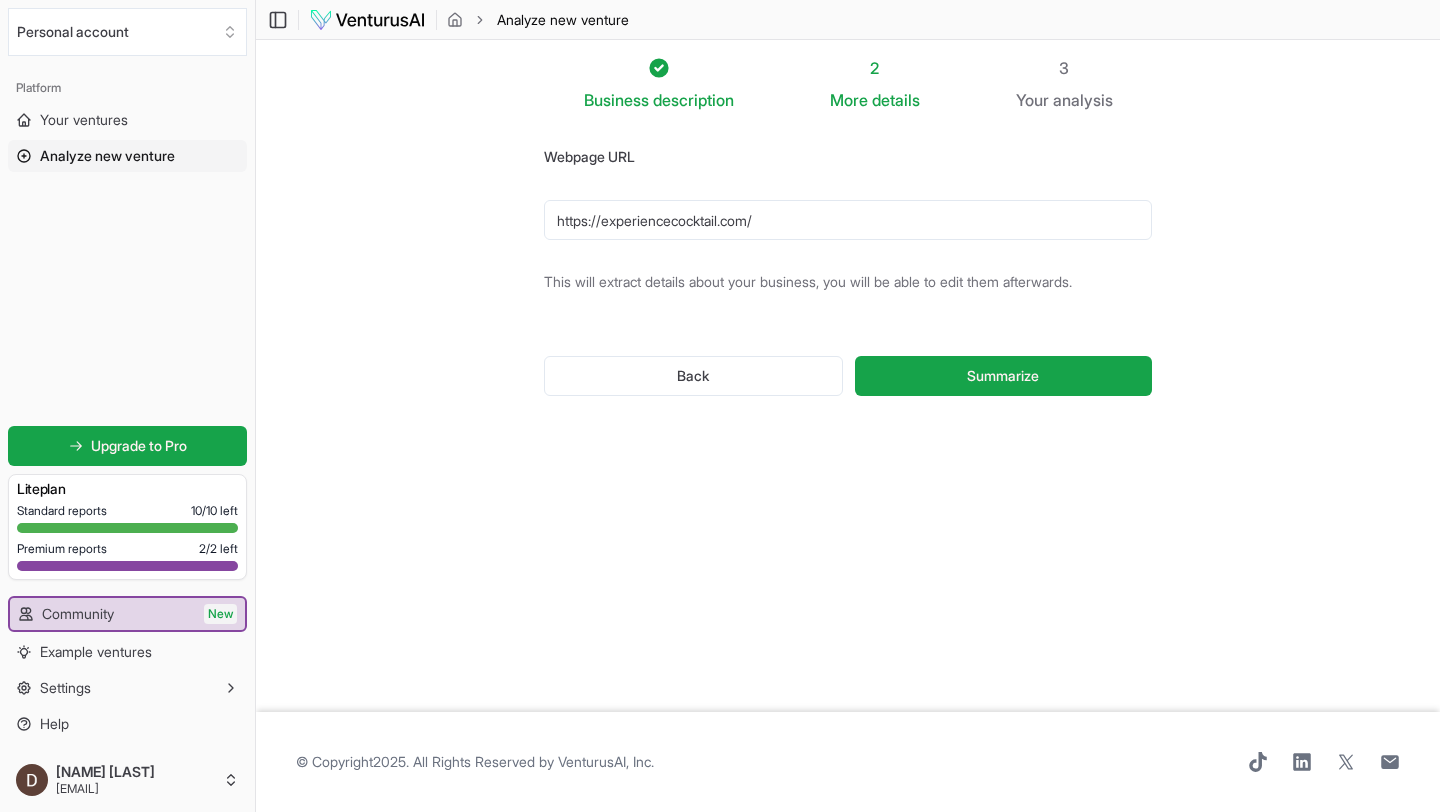 type on "https://experiencecocktail.com/" 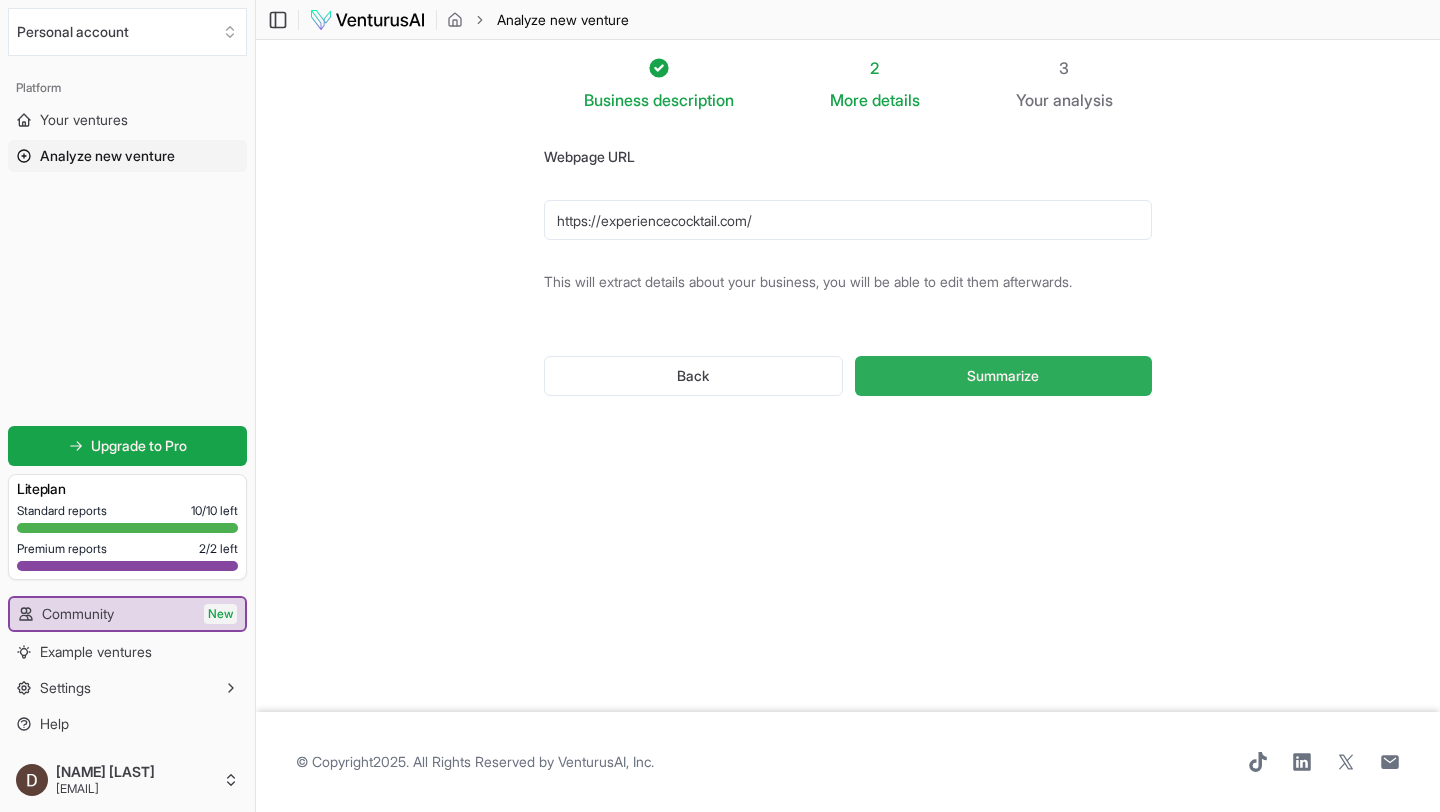 click on "Summarize" at bounding box center [1003, 376] 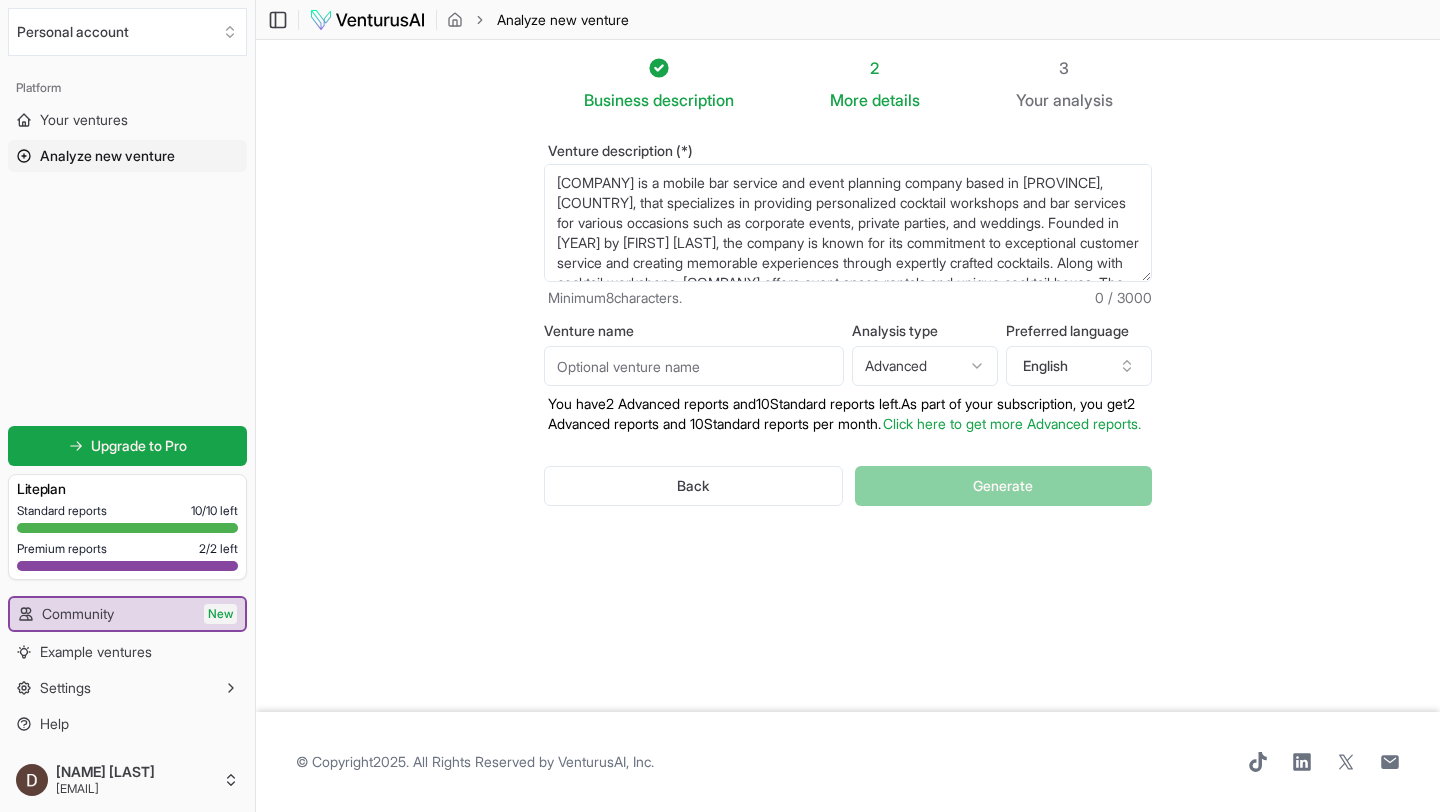 click on "Venture name" at bounding box center (694, 366) 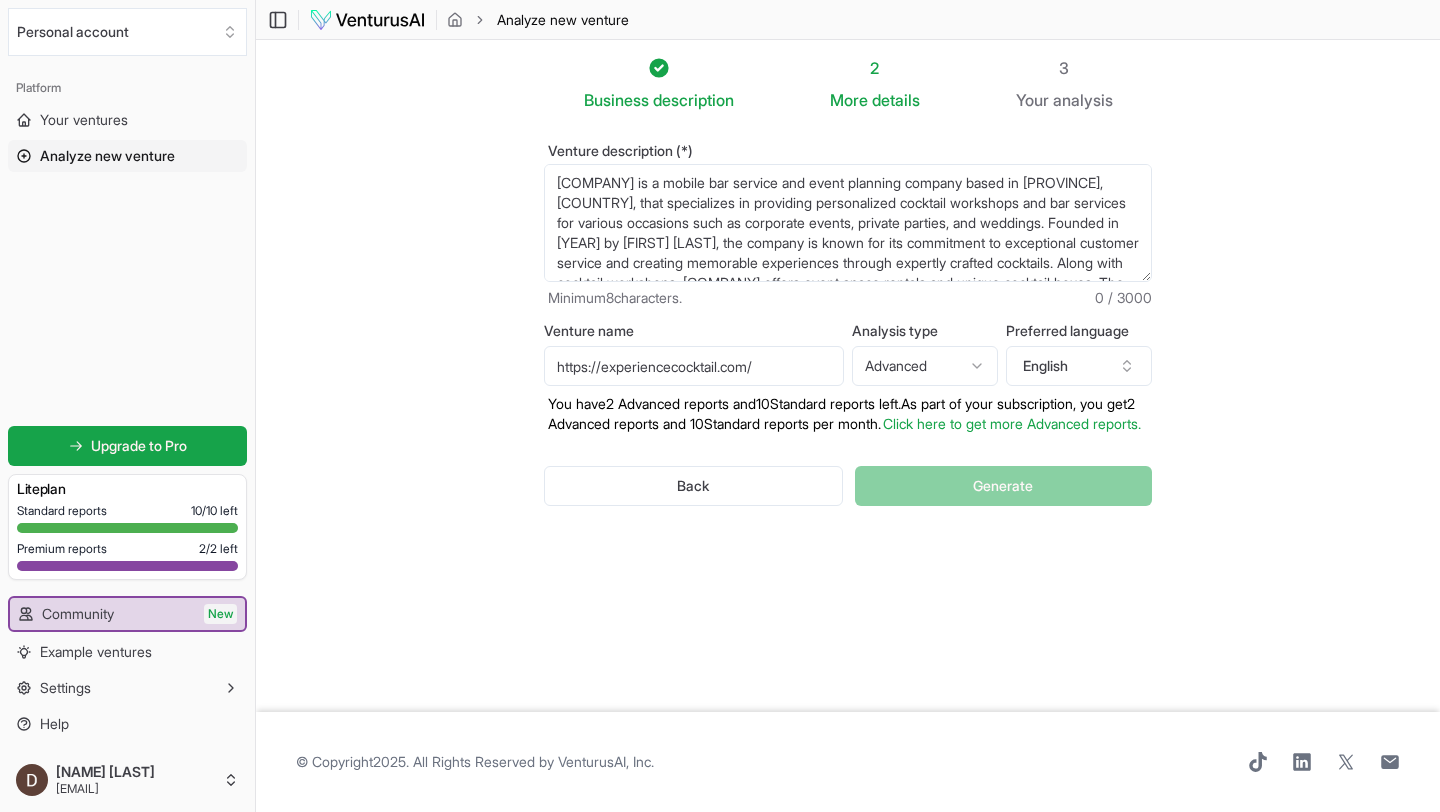 drag, startPoint x: 607, startPoint y: 369, endPoint x: 479, endPoint y: 330, distance: 133.80957 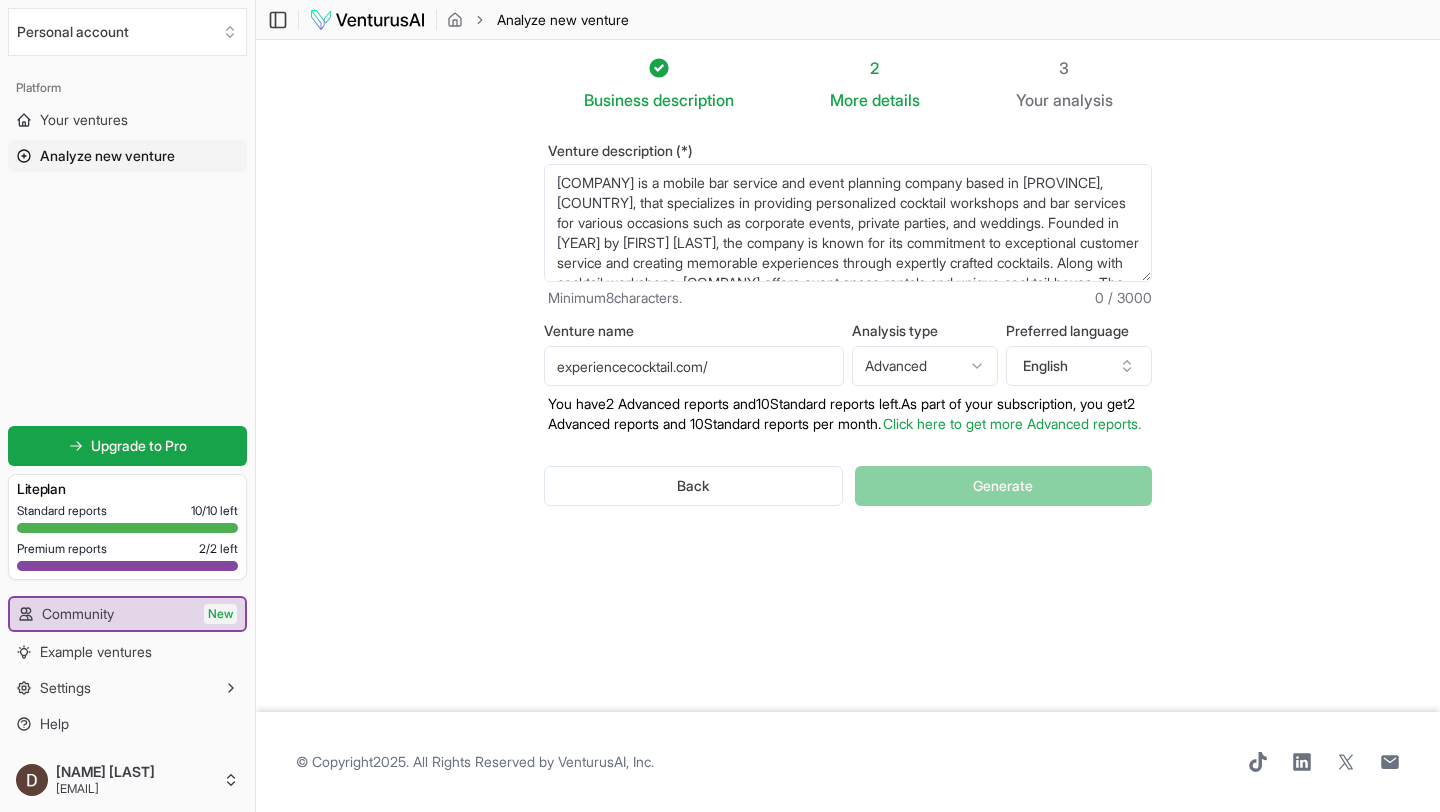 drag, startPoint x: 745, startPoint y: 371, endPoint x: 681, endPoint y: 371, distance: 64 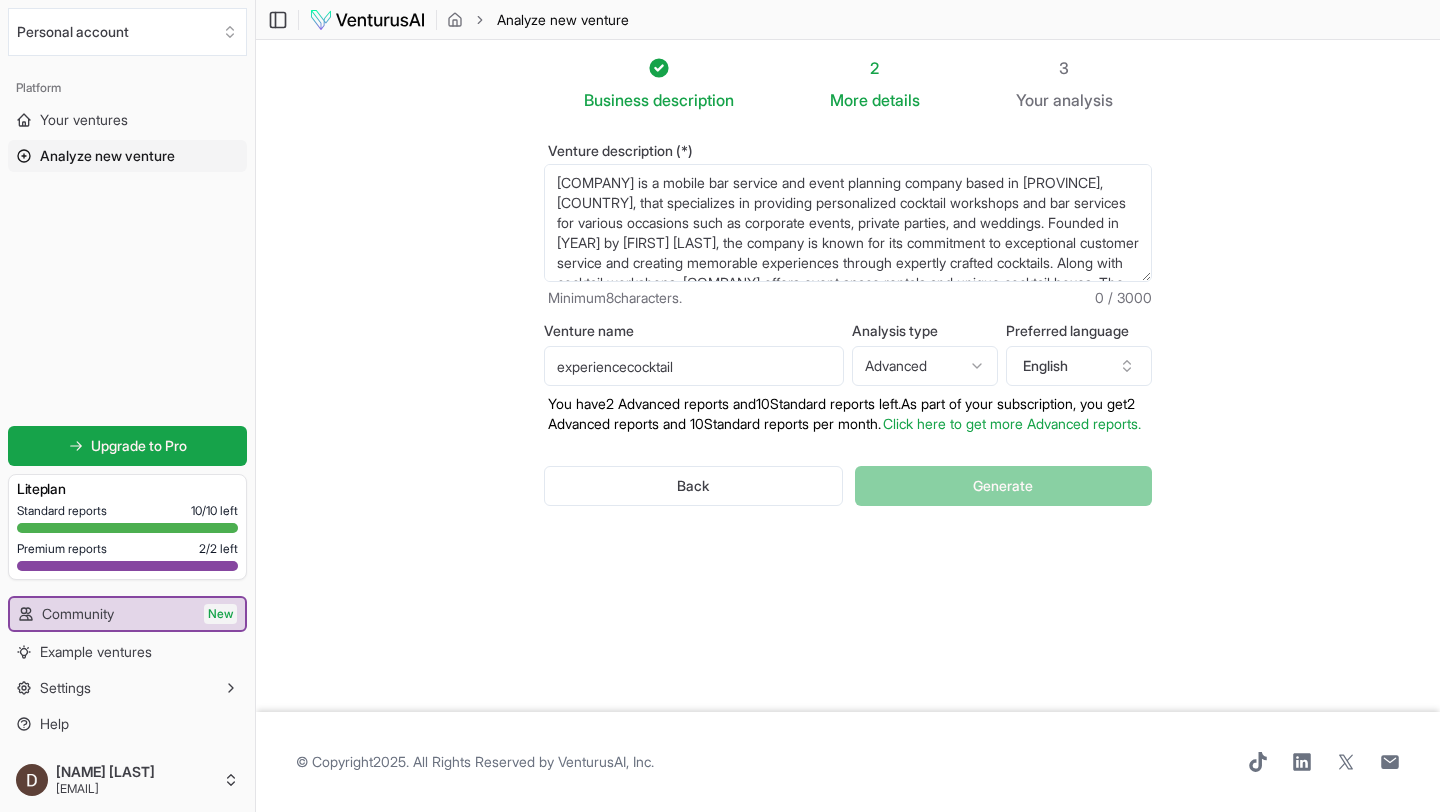 click on "experiencecocktail" at bounding box center (694, 366) 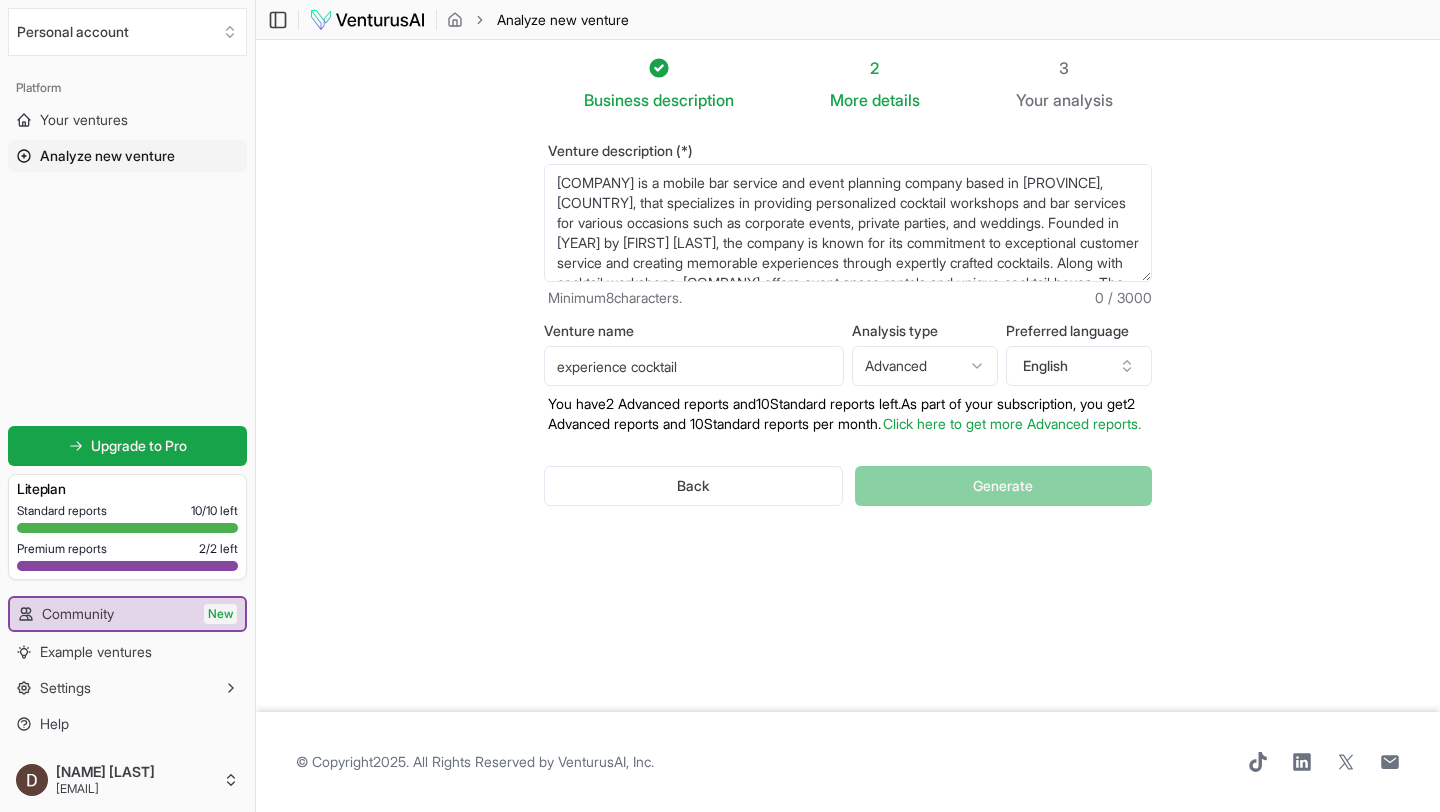type on "experience cocktail" 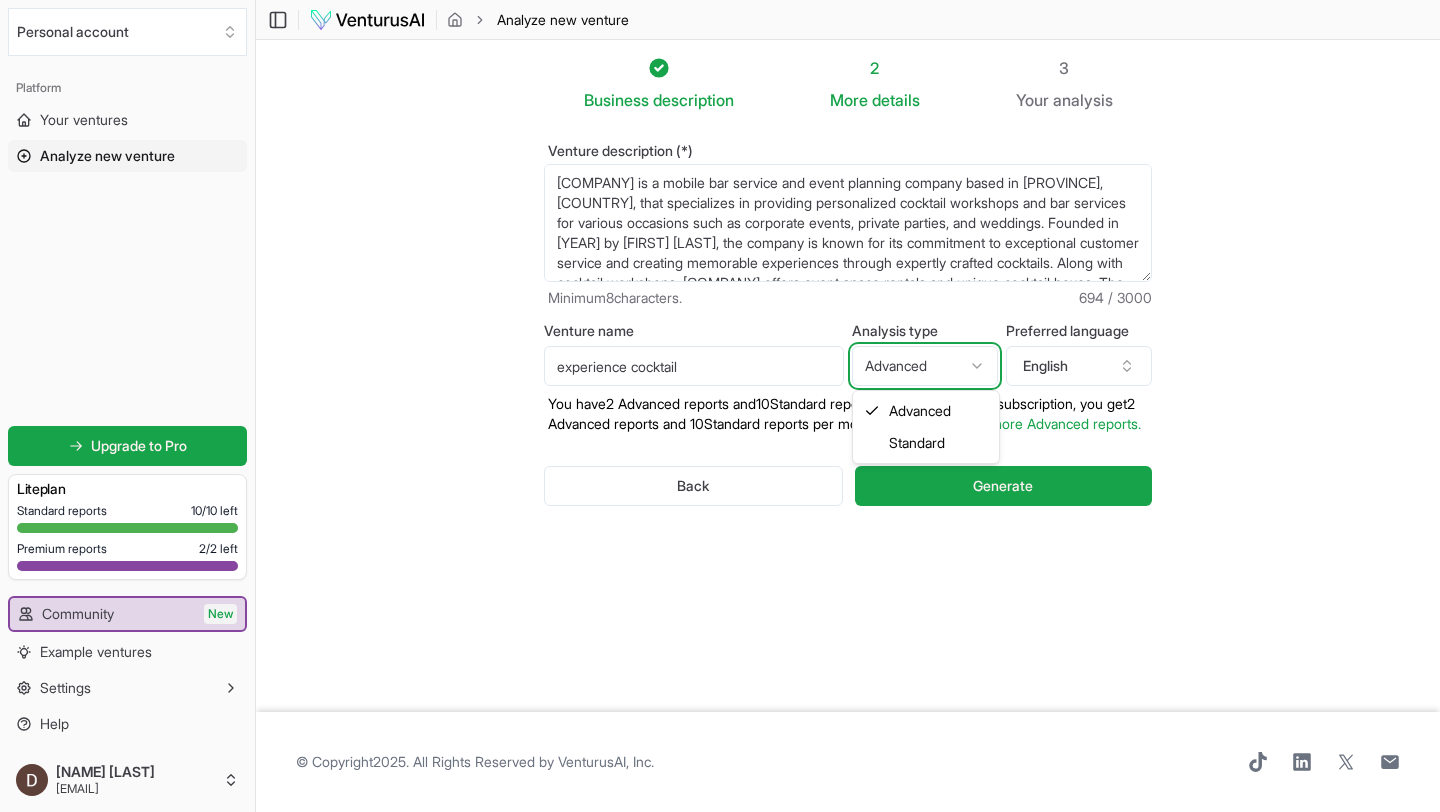 click on "We value your privacy We use cookies to enhance your browsing experience, serve personalized ads or content, and analyze our traffic. By clicking "Accept All", you consent to our use of cookies. Customize    Accept All Customize Consent Preferences   We use cookies to help you navigate efficiently and perform certain functions. You will find detailed information about all cookies under each consent category below. The cookies that are categorized as "Necessary" are stored on your browser as they are essential for enabling the basic functionalities of the site. ...  Show more Necessary Always Active Necessary cookies are required to enable the basic features of this site, such as providing secure log-in or adjusting your consent preferences. These cookies do not store any personally identifiable data. Cookie cookieyes-consent Duration 1 year Description Cookie __cf_bm Duration 1 hour Description This cookie, set by Cloudflare, is used to support Cloudflare Bot Management.  Cookie _cfuvid Duration session lidc" at bounding box center (720, 406) 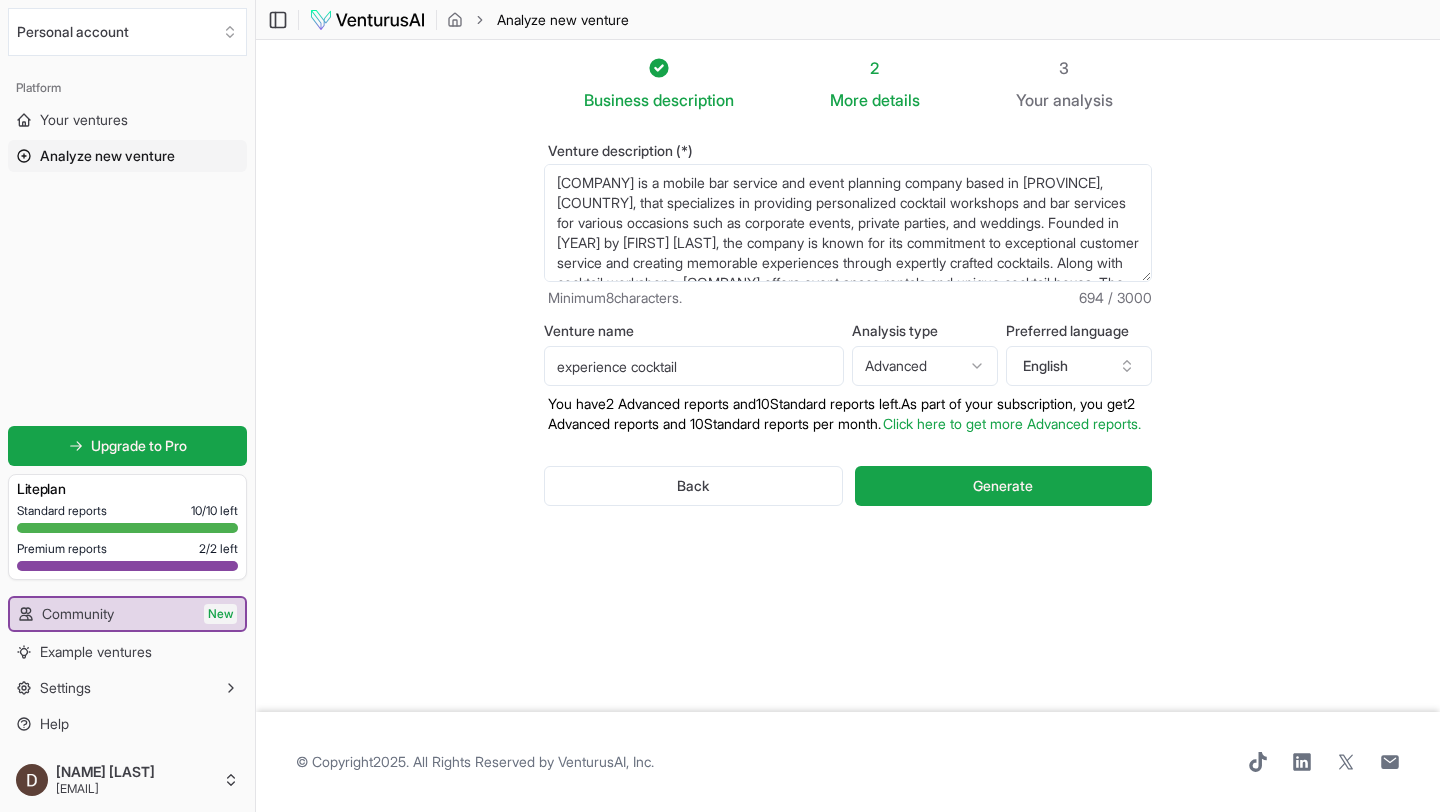 click on "English" at bounding box center [1079, 366] 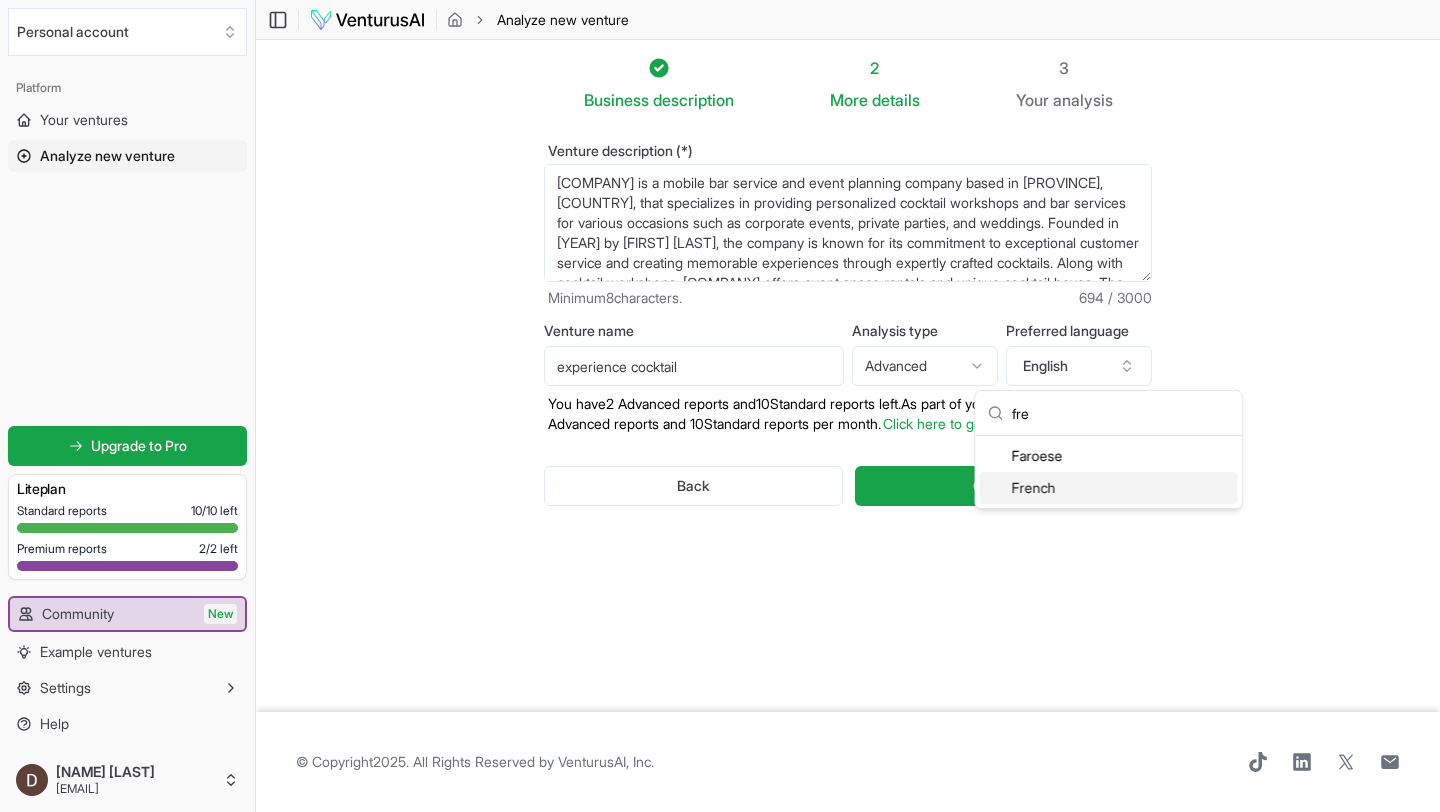 type on "fre" 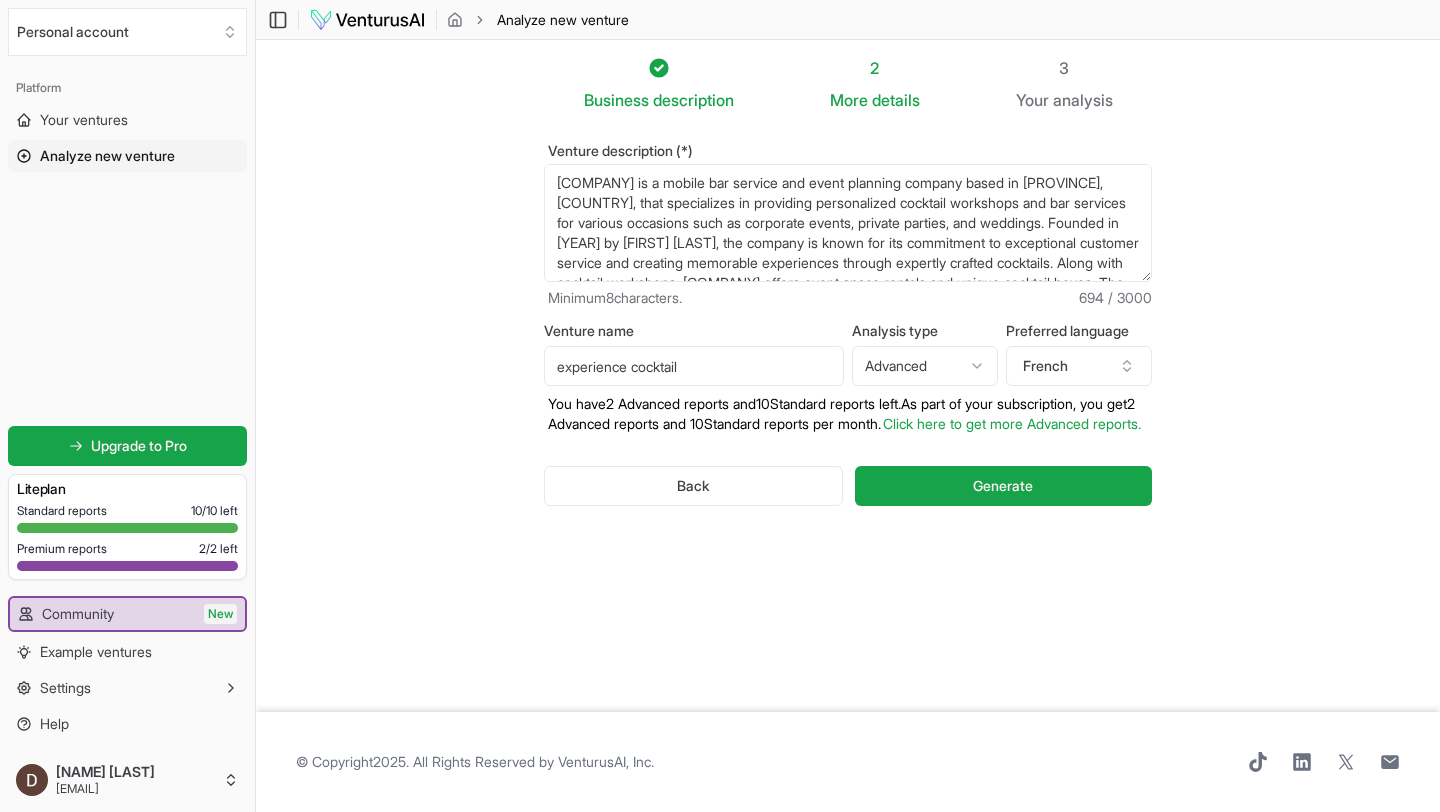 click on "Business   description 2 More   details 3 Your   analysis Venture description (*) [COMPANY] is a mobile bar service and event planning company based in [PROVINCE], [COUNTRY], that specializes in providing personalized cocktail workshops and bar services for various occasions such as corporate events, private parties, and weddings. Founded in [YEAR] by [FIRST] [LAST], the company is known for its commitment to exceptional customer service and creating memorable experiences through expertly crafted cocktails. Along with cocktail workshops, [COMPANY] offers event space rentals and unique cocktail boxes. The team includes passionate professionals with extensive experience in the hospitality industry, ensuring seamless organization and execution of events. Minimum  8  characters. 694 / 3000 Venture name [COMPANY] Analysis type Advanced Advanced Standard Preferred language French You have  2   Advanced reports   and  10  Standard reports left.  As part of your subscription, y ou get  2" at bounding box center [848, 376] 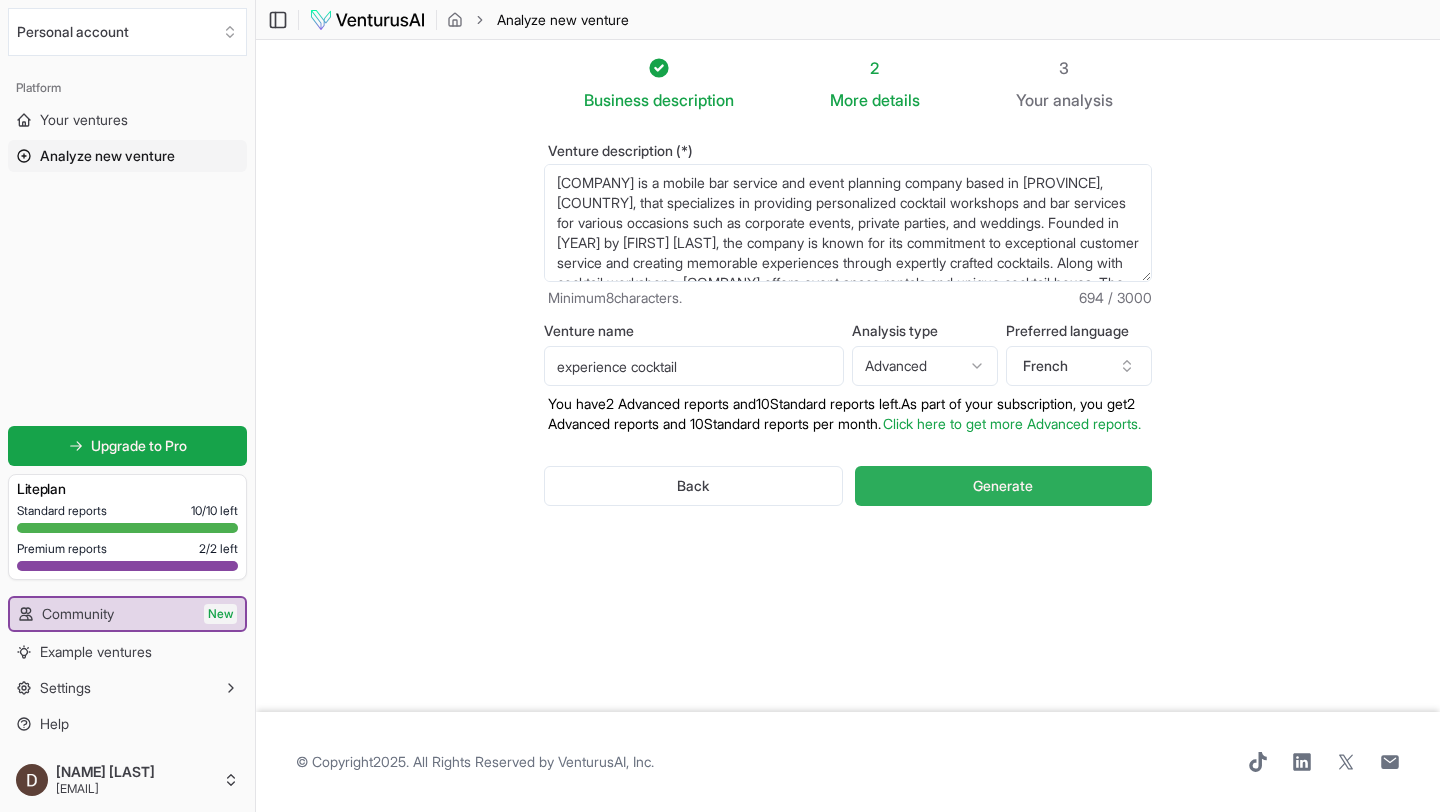 click on "Generate" at bounding box center (1003, 486) 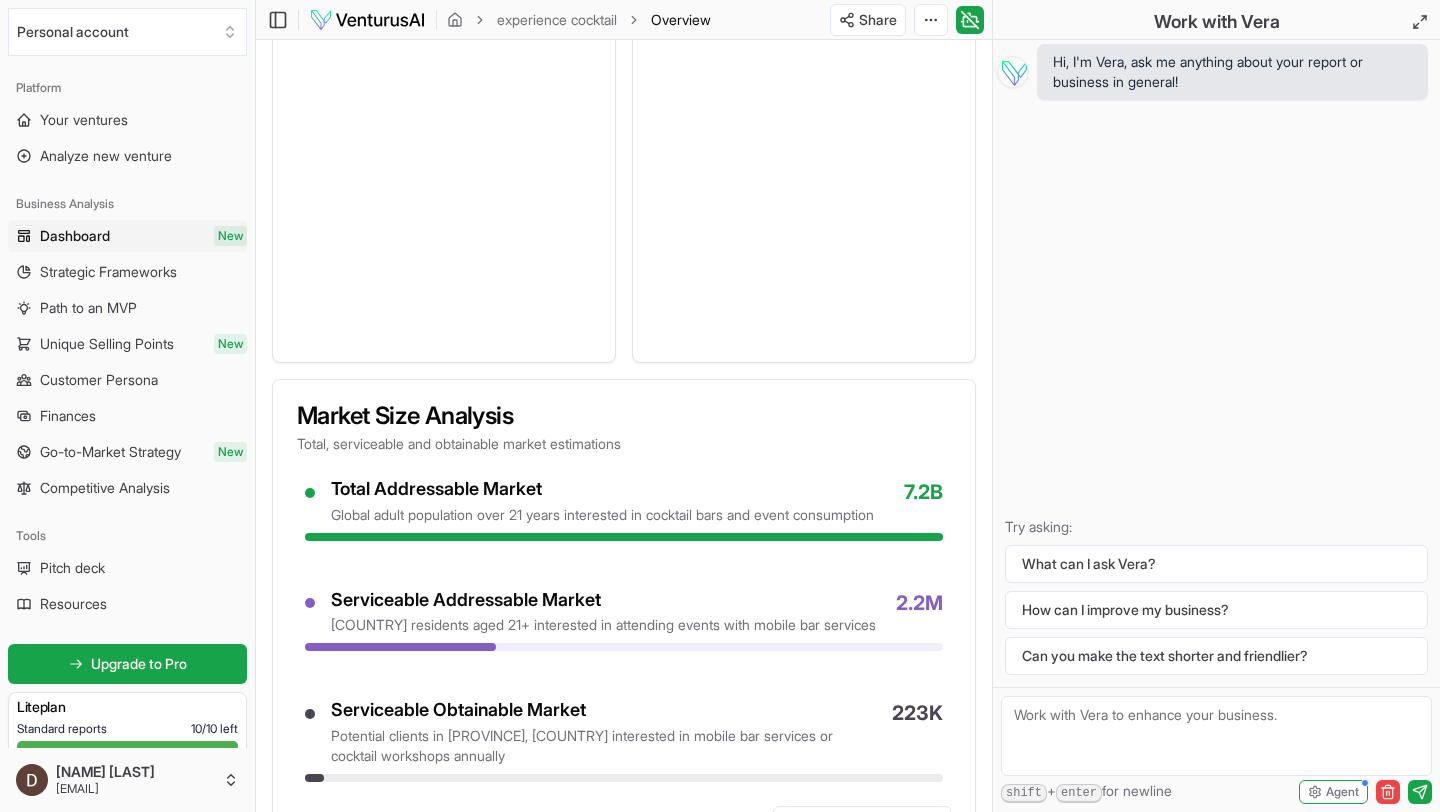 scroll, scrollTop: 1642, scrollLeft: 0, axis: vertical 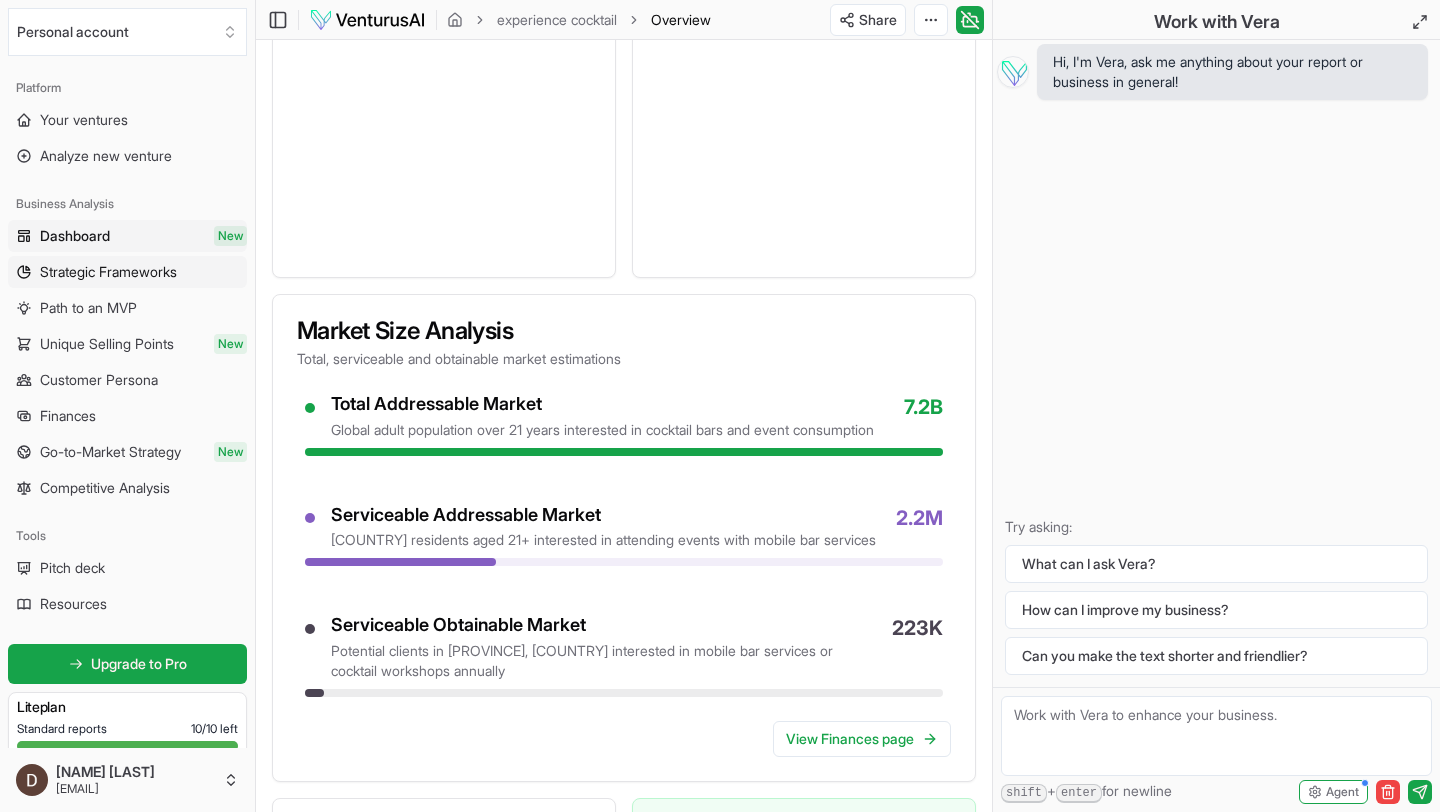 click on "Strategic Frameworks" at bounding box center [127, 272] 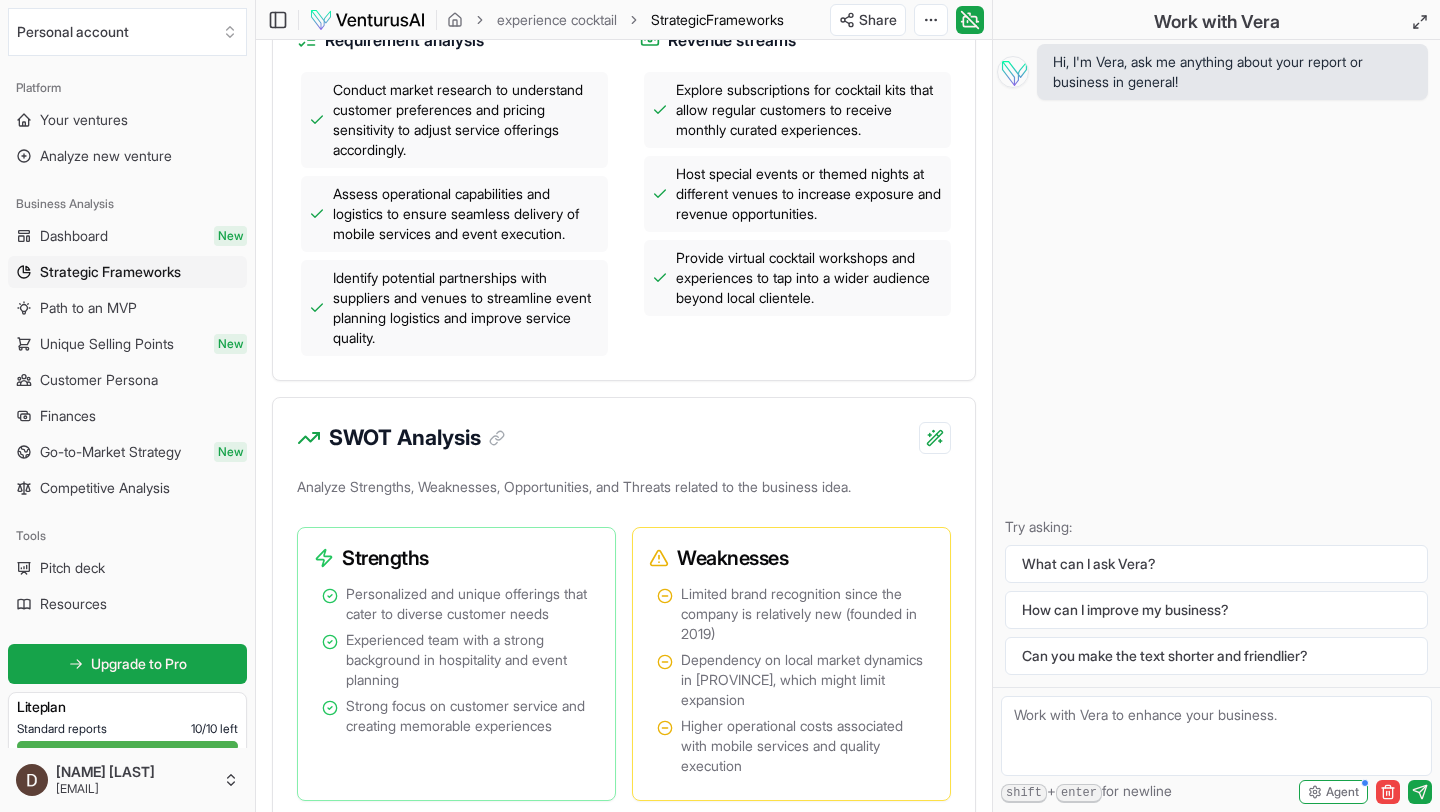scroll, scrollTop: 1269, scrollLeft: 0, axis: vertical 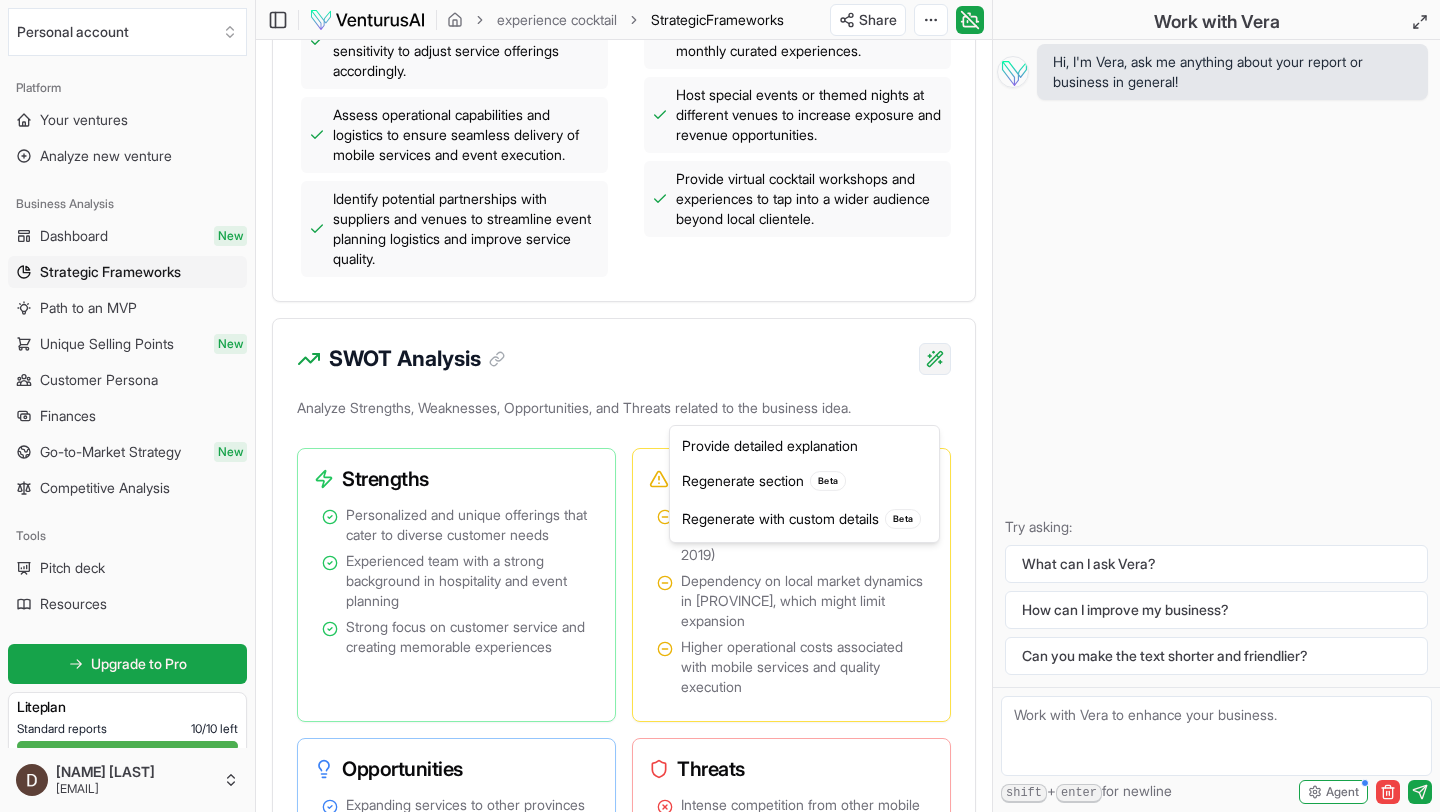 click on "We value your privacy We use cookies to enhance your browsing experience, serve personalized ads or content, and analyze our traffic. By clicking "Accept All", you consent to our use of cookies. Customize    Accept All Customize Consent Preferences   We use cookies to help you navigate efficiently and perform certain functions. You will find detailed information about all cookies under each consent category below. The cookies that are categorized as "Necessary" are stored on your browser as they are essential for enabling the basic functionalities of the site. ...  Show more Necessary Always Active Necessary cookies are required to enable the basic features of this site, such as providing secure log-in or adjusting your consent preferences. These cookies do not store any personally identifiable data. Cookie cookieyes-consent Duration 1 year Description Cookie __cf_bm Duration 1 hour Description This cookie, set by Cloudflare, is used to support Cloudflare Bot Management.  Cookie _cfuvid Duration session lidc" at bounding box center [720, -863] 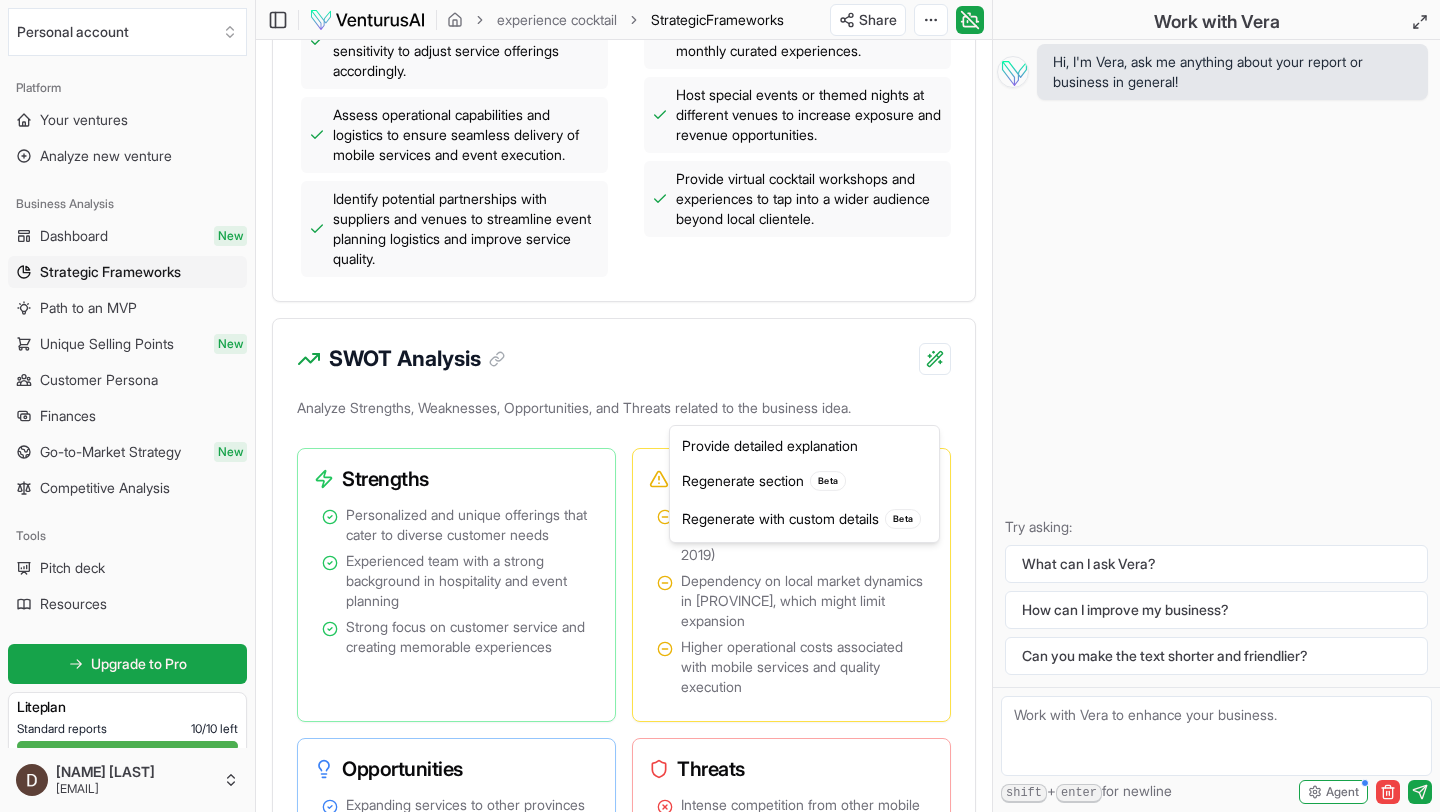click on "We value your privacy We use cookies to enhance your browsing experience, serve personalized ads or content, and analyze our traffic. By clicking "Accept All", you consent to our use of cookies. Customize    Accept All Customize Consent Preferences   We use cookies to help you navigate efficiently and perform certain functions. You will find detailed information about all cookies under each consent category below. The cookies that are categorized as "Necessary" are stored on your browser as they are essential for enabling the basic functionalities of the site. ...  Show more Necessary Always Active Necessary cookies are required to enable the basic features of this site, such as providing secure log-in or adjusting your consent preferences. These cookies do not store any personally identifiable data. Cookie cookieyes-consent Duration 1 year Description Cookie __cf_bm Duration 1 hour Description This cookie, set by Cloudflare, is used to support Cloudflare Bot Management.  Cookie _cfuvid Duration session lidc" at bounding box center [720, -863] 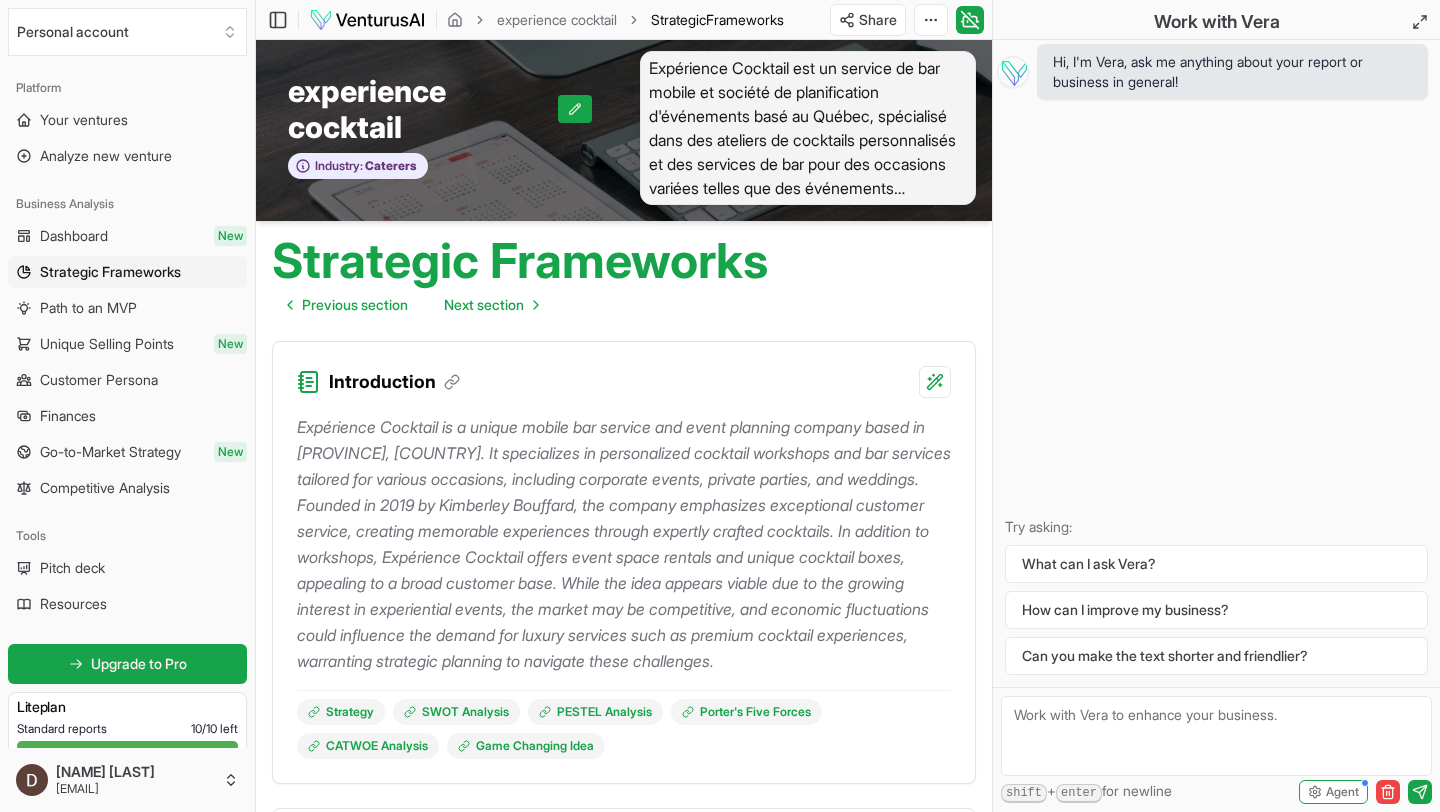 scroll, scrollTop: 0, scrollLeft: 0, axis: both 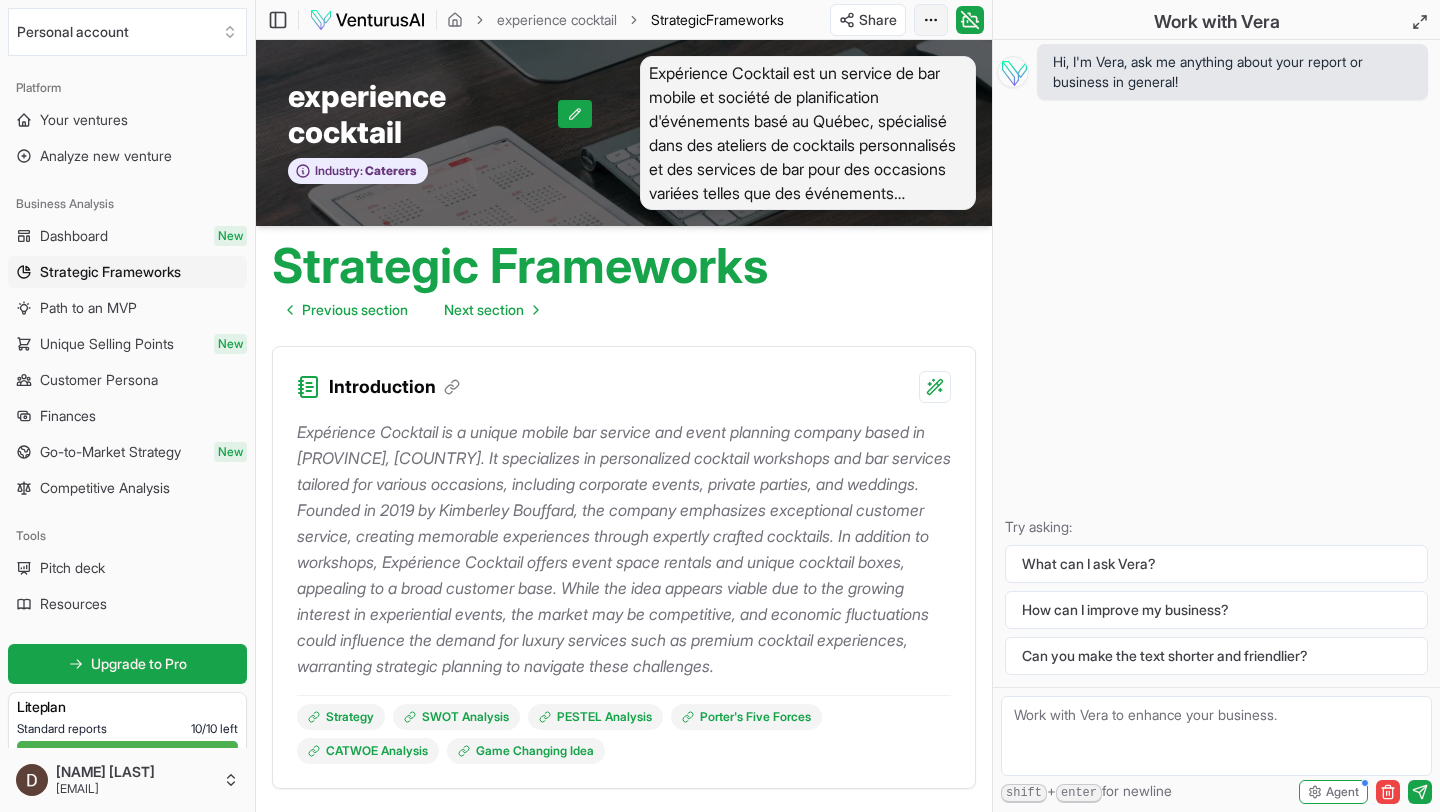 click on "We value your privacy We use cookies to enhance your browsing experience, serve personalized ads or content, and analyze our traffic. By clicking "Accept All", you consent to our use of cookies. Customize    Accept All Customize Consent Preferences   We use cookies to help you navigate efficiently and perform certain functions. You will find detailed information about all cookies under each consent category below. The cookies that are categorized as "Necessary" are stored on your browser as they are essential for enabling the basic functionalities of the site. ...  Show more Necessary Always Active Necessary cookies are required to enable the basic features of this site, such as providing secure log-in or adjusting your consent preferences. These cookies do not store any personally identifiable data. Cookie cookieyes-consent Duration 1 year Description Cookie __cf_bm Duration 1 hour Description This cookie, set by Cloudflare, is used to support Cloudflare Bot Management.  Cookie _cfuvid Duration session lidc" at bounding box center [720, 406] 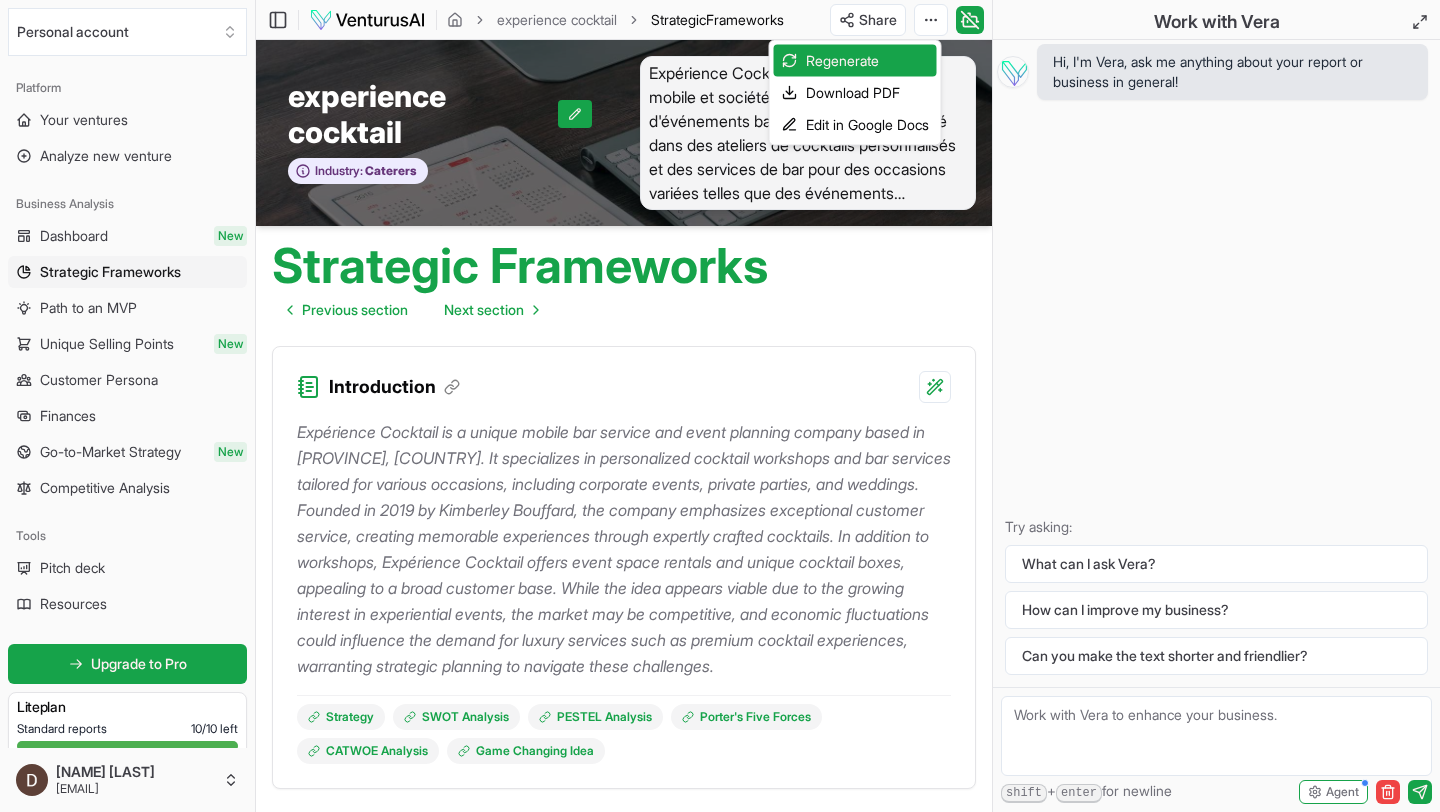 click on "We value your privacy We use cookies to enhance your browsing experience, serve personalized ads or content, and analyze our traffic. By clicking "Accept All", you consent to our use of cookies. Customize    Accept All Customize Consent Preferences   We use cookies to help you navigate efficiently and perform certain functions. You will find detailed information about all cookies under each consent category below. The cookies that are categorized as "Necessary" are stored on your browser as they are essential for enabling the basic functionalities of the site. ...  Show more Necessary Always Active Necessary cookies are required to enable the basic features of this site, such as providing secure log-in or adjusting your consent preferences. These cookies do not store any personally identifiable data. Cookie cookieyes-consent Duration 1 year Description Cookie __cf_bm Duration 1 hour Description This cookie, set by Cloudflare, is used to support Cloudflare Bot Management.  Cookie _cfuvid Duration session lidc" at bounding box center (720, 406) 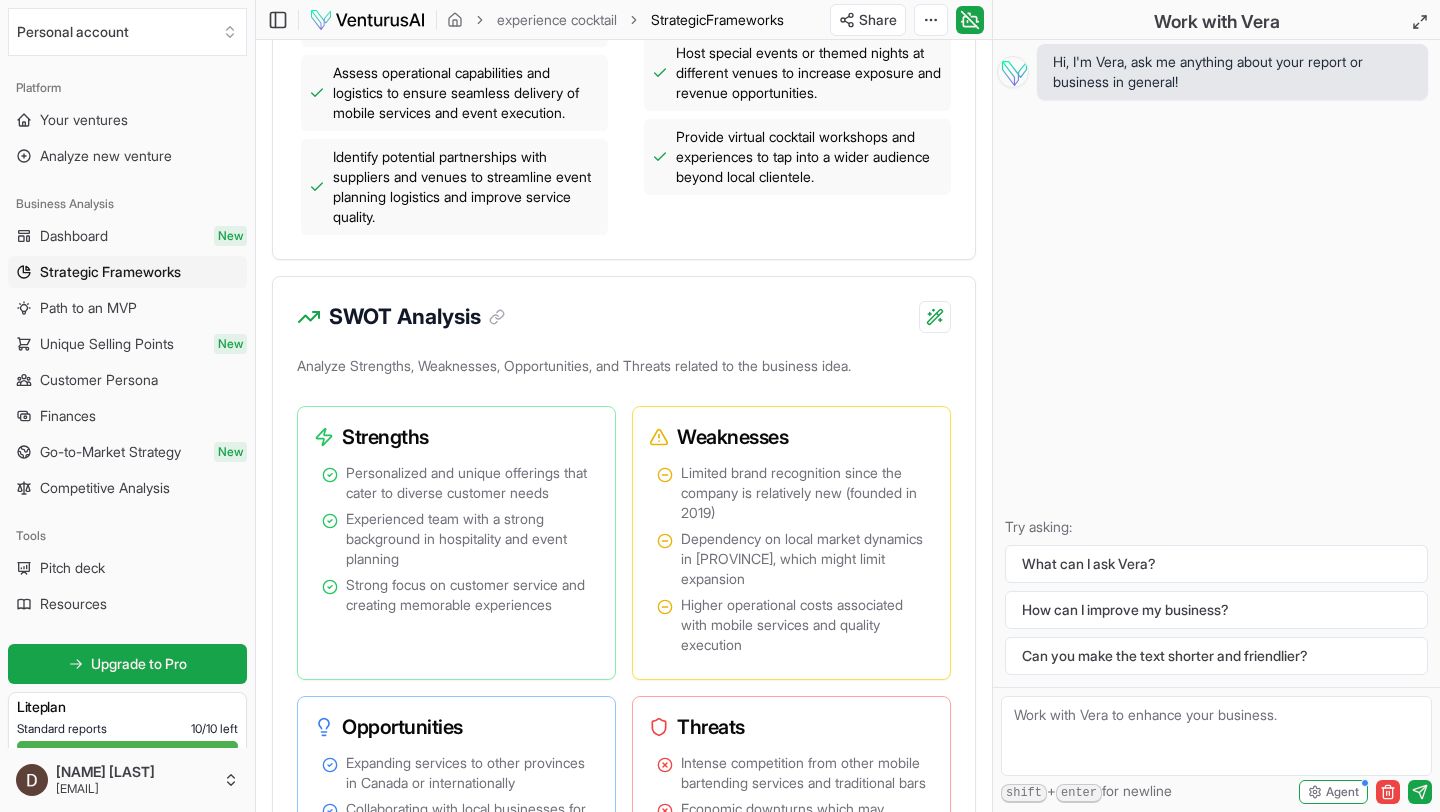 scroll, scrollTop: 1411, scrollLeft: 0, axis: vertical 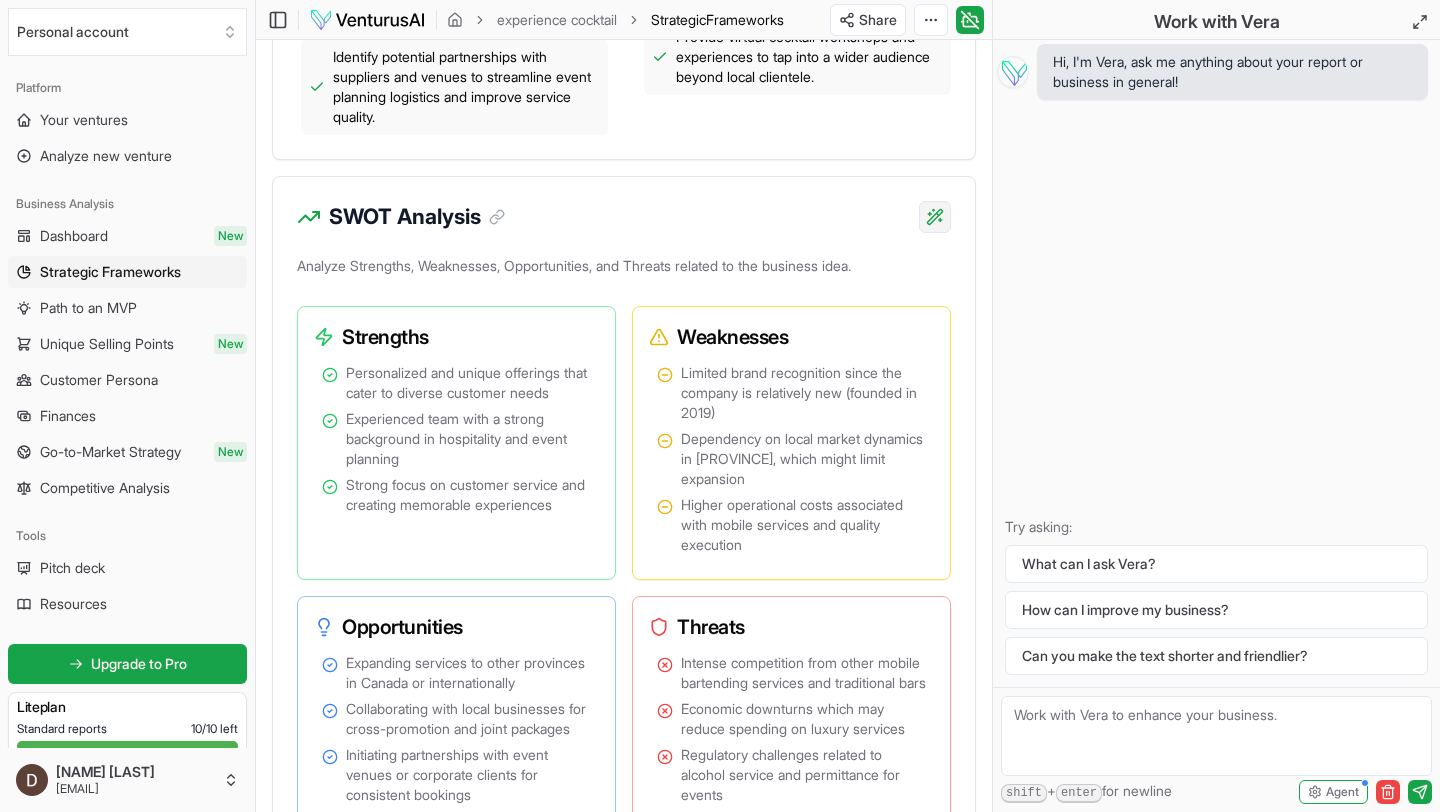 click on "We value your privacy We use cookies to enhance your browsing experience, serve personalized ads or content, and analyze our traffic. By clicking "Accept All", you consent to our use of cookies. Customize    Accept All Customize Consent Preferences   We use cookies to help you navigate efficiently and perform certain functions. You will find detailed information about all cookies under each consent category below. The cookies that are categorized as "Necessary" are stored on your browser as they are essential for enabling the basic functionalities of the site. ...  Show more Necessary Always Active Necessary cookies are required to enable the basic features of this site, such as providing secure log-in or adjusting your consent preferences. These cookies do not store any personally identifiable data. Cookie cookieyes-consent Duration 1 year Description Cookie __cf_bm Duration 1 hour Description This cookie, set by Cloudflare, is used to support Cloudflare Bot Management.  Cookie _cfuvid Duration session lidc" at bounding box center [720, -1005] 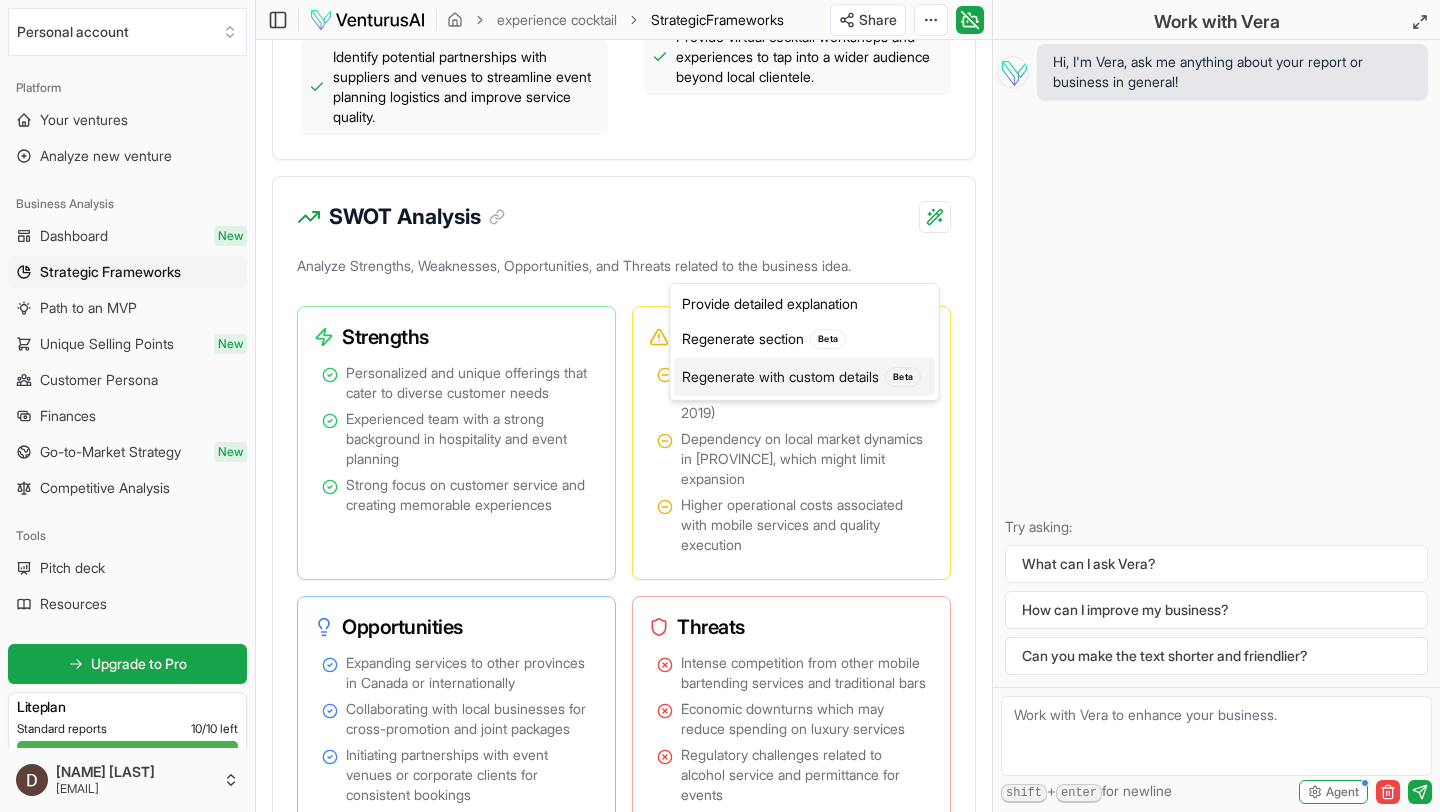 click on "Regenerate with custom details   Beta" at bounding box center (804, 377) 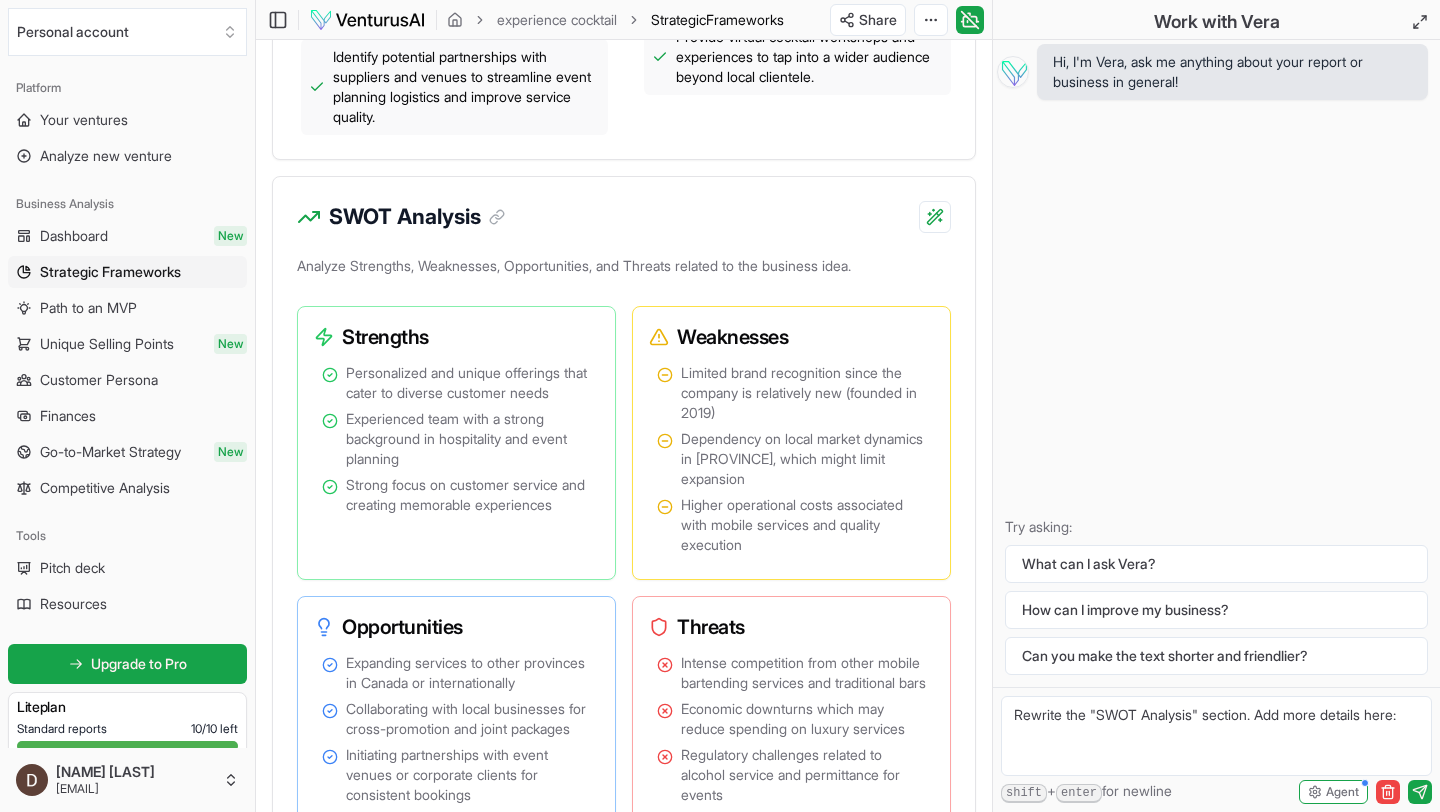 click on "Rewrite the "SWOT Analysis" section. Add more details here:" at bounding box center [1216, 736] 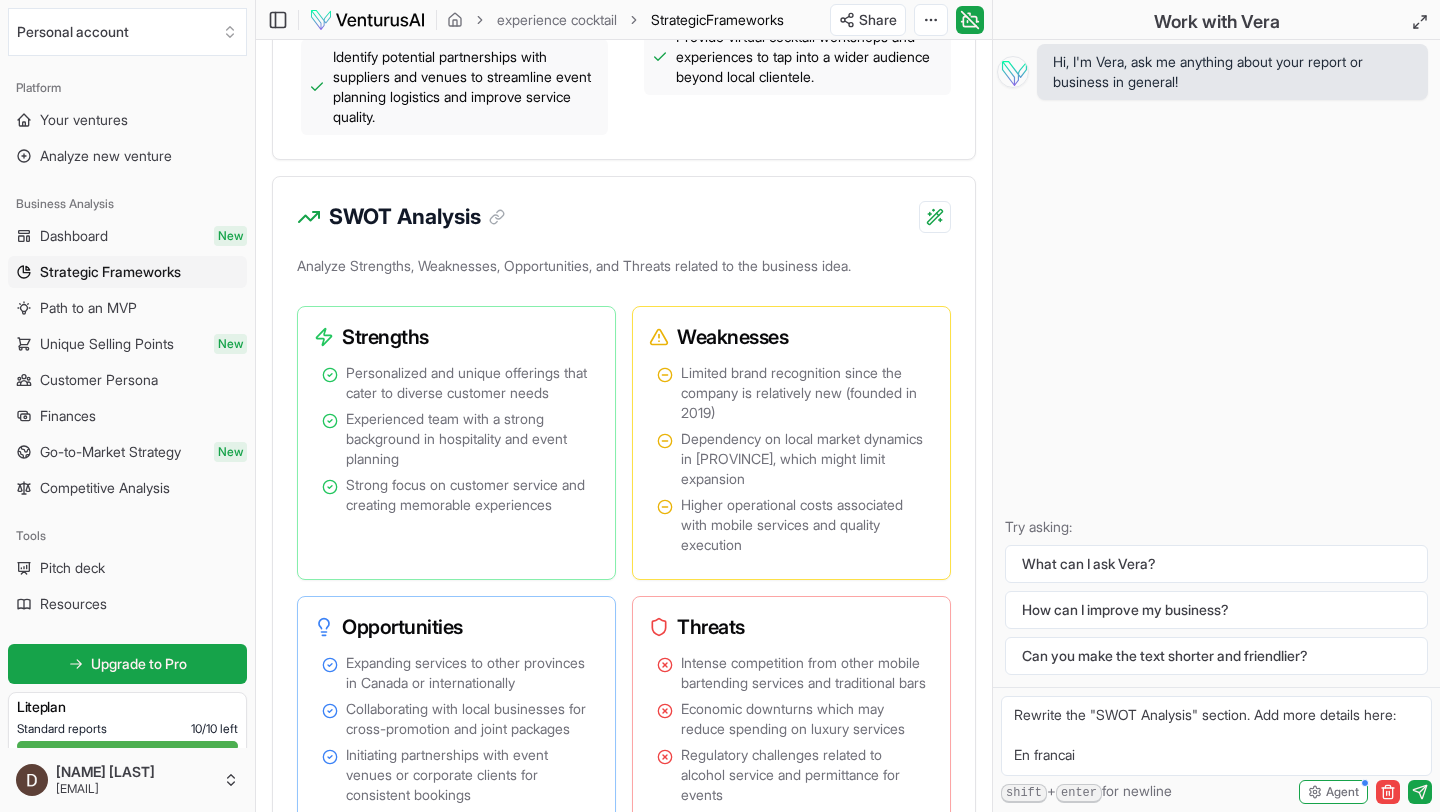 type on "Rewrite the "SWOT Analysis" section. Add more details here:
En francais" 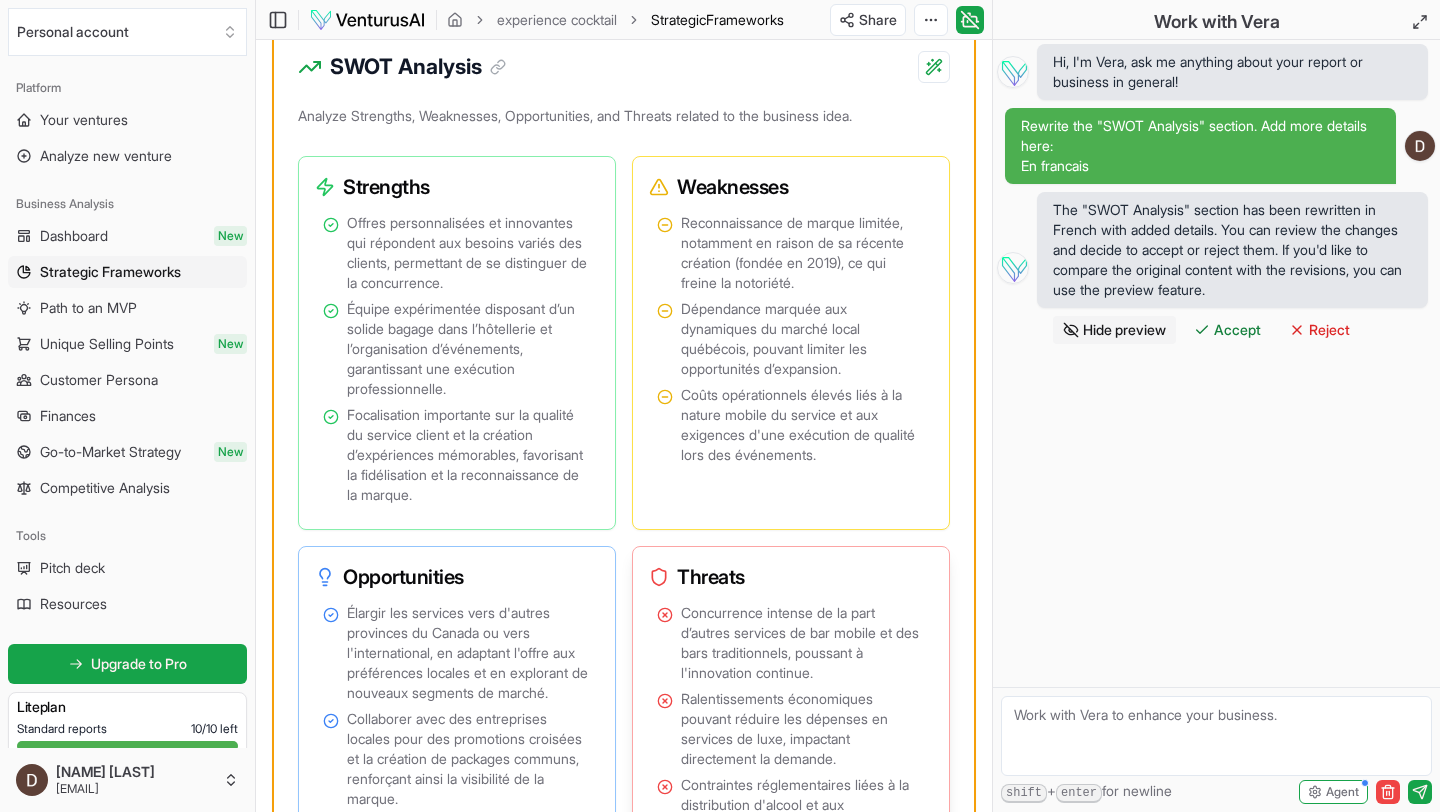 scroll, scrollTop: 1560, scrollLeft: 0, axis: vertical 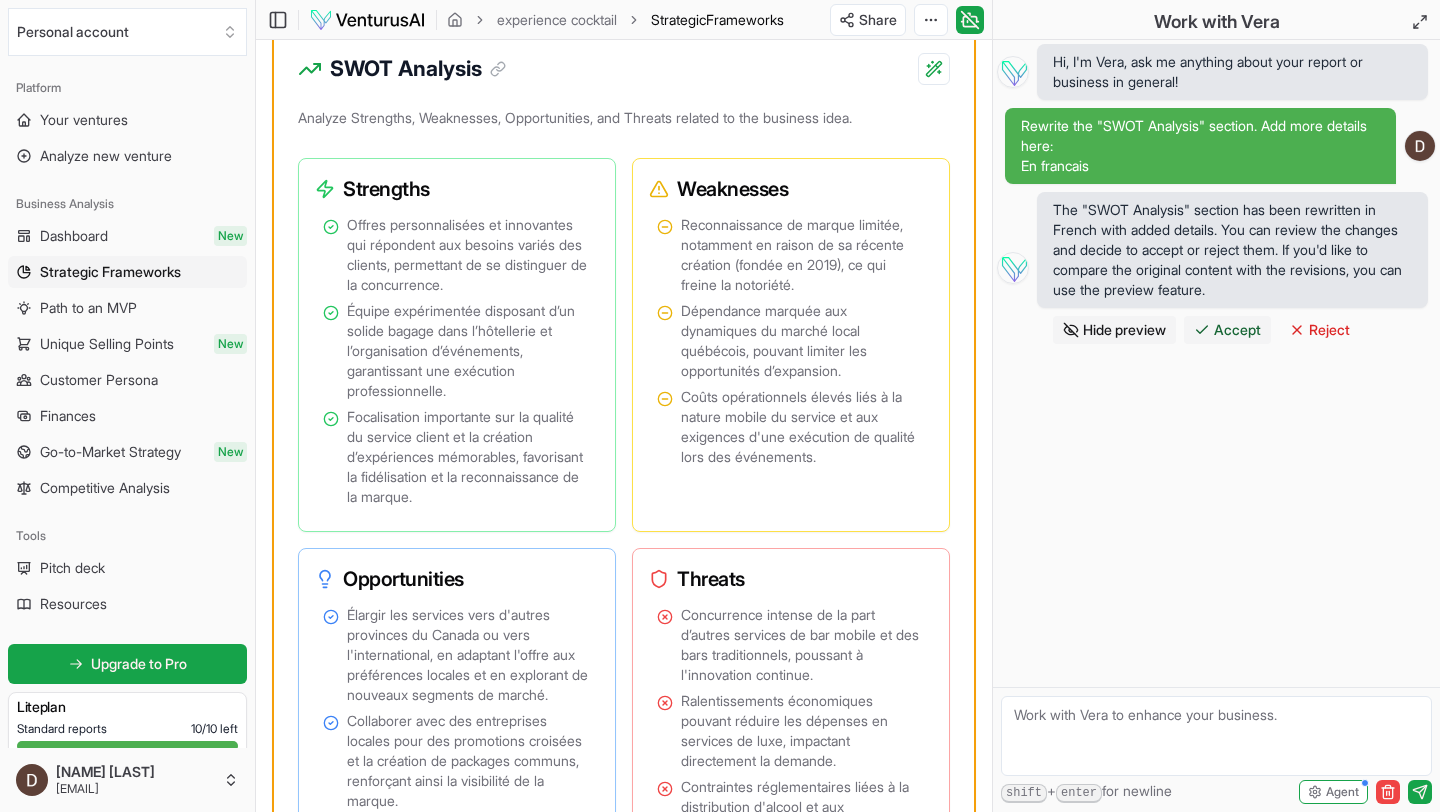 type 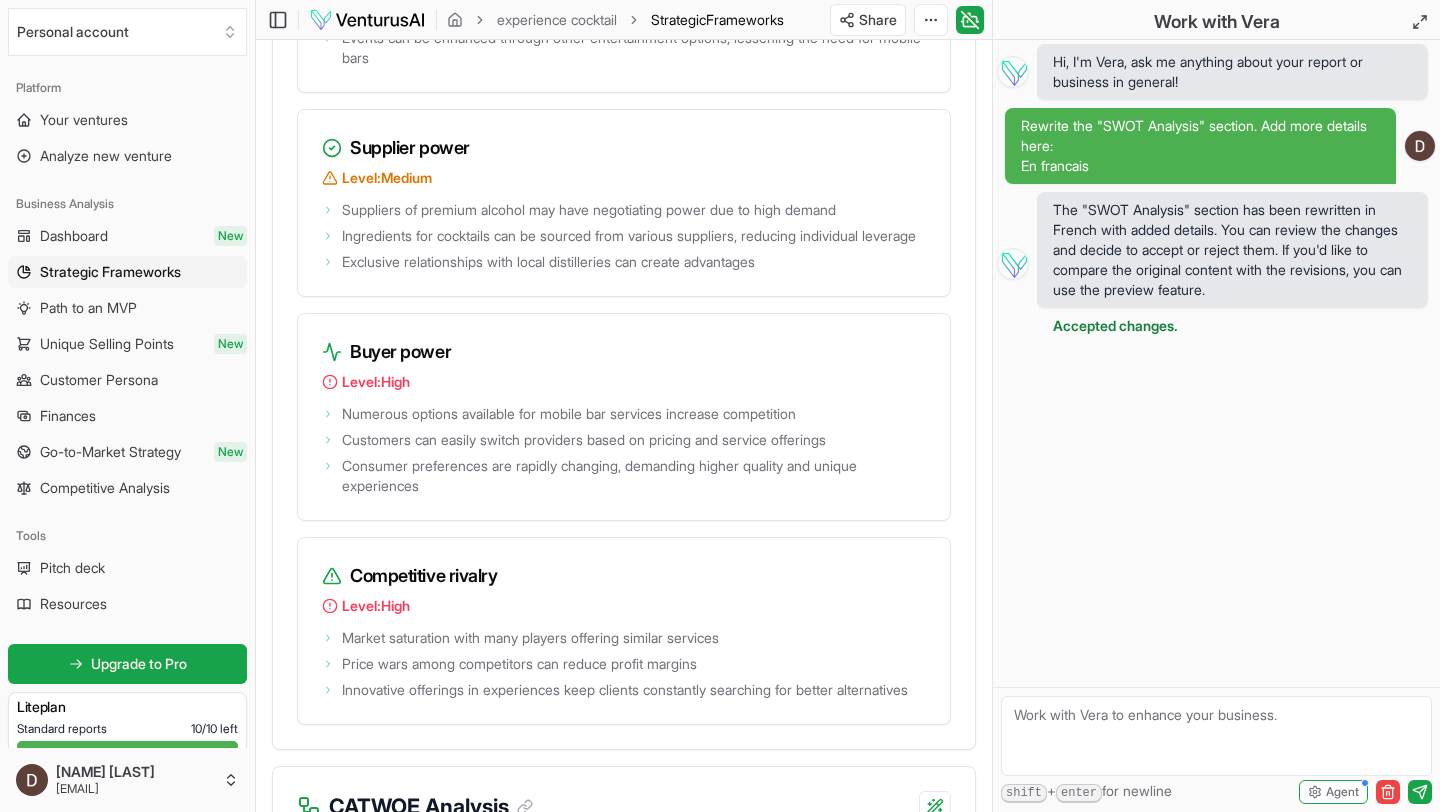 scroll, scrollTop: 4033, scrollLeft: 0, axis: vertical 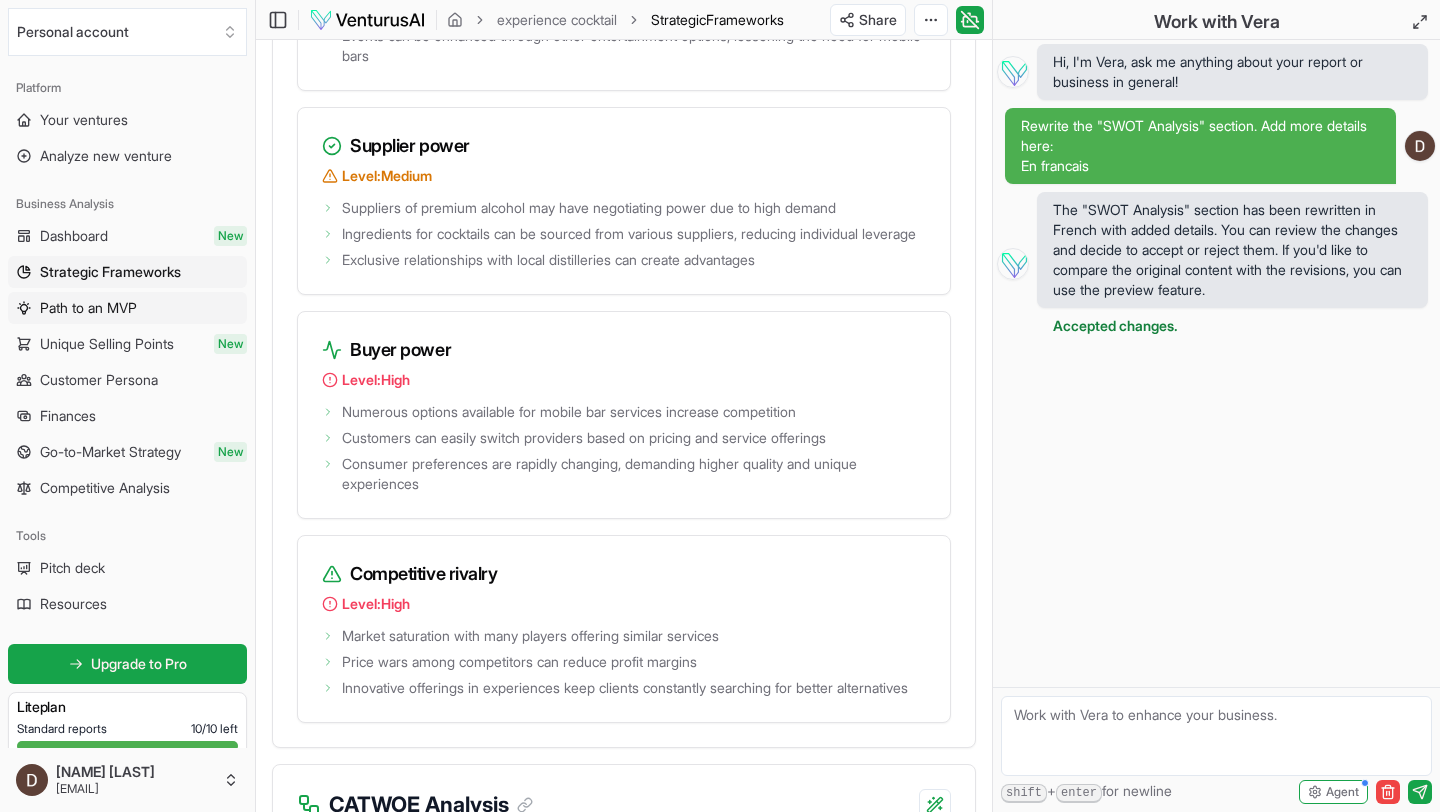 click on "Path to an MVP" at bounding box center (88, 308) 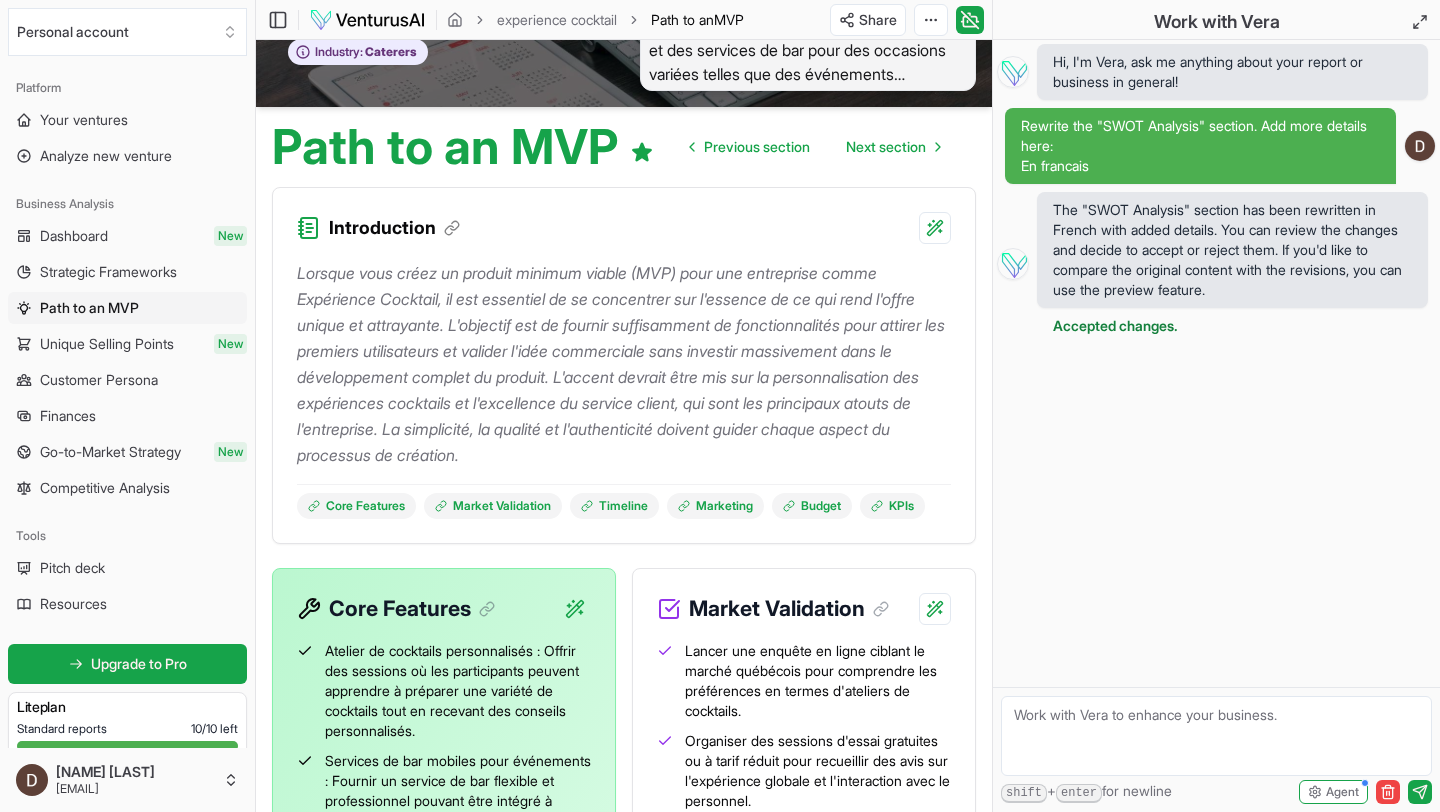 scroll, scrollTop: 120, scrollLeft: 0, axis: vertical 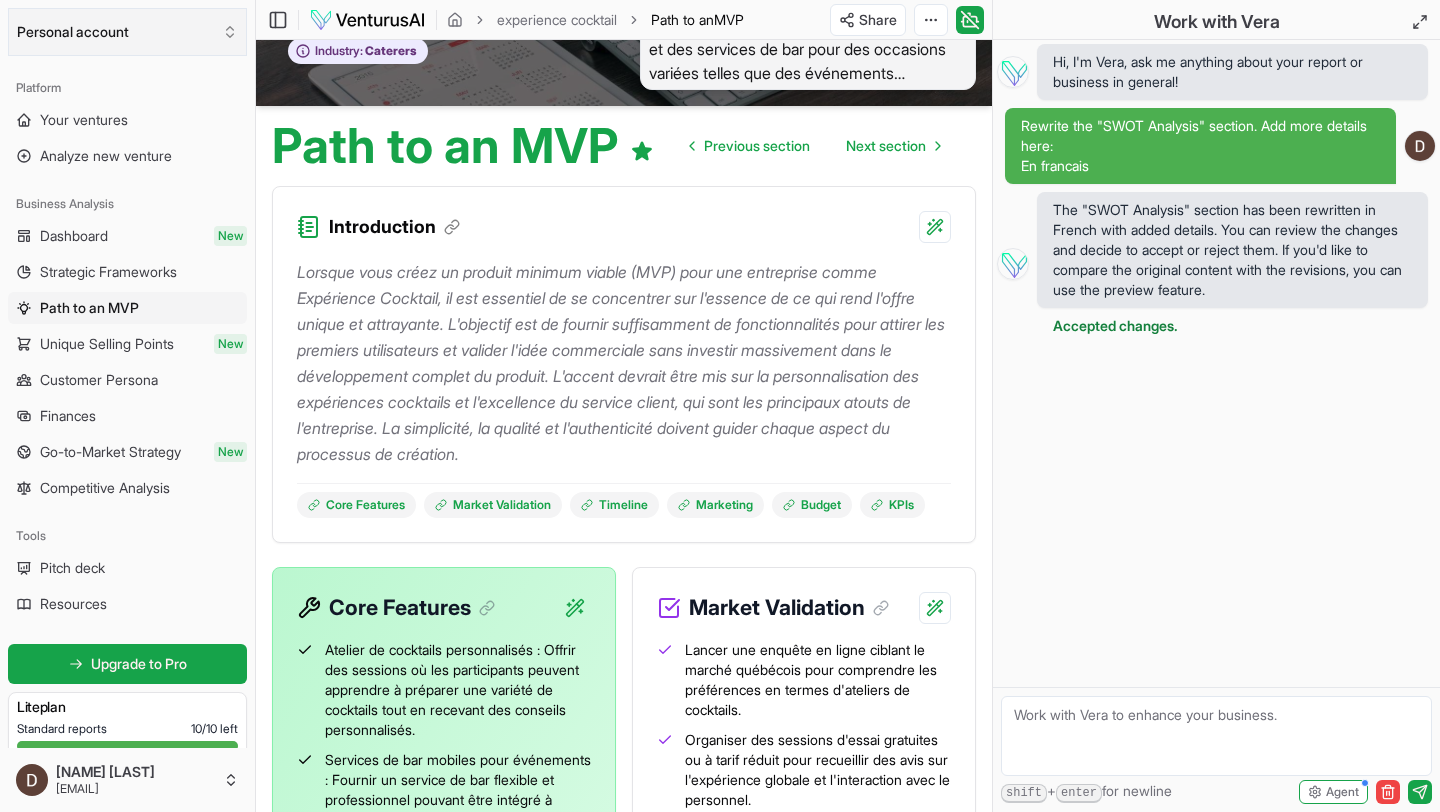 click on "Personal account" at bounding box center (127, 32) 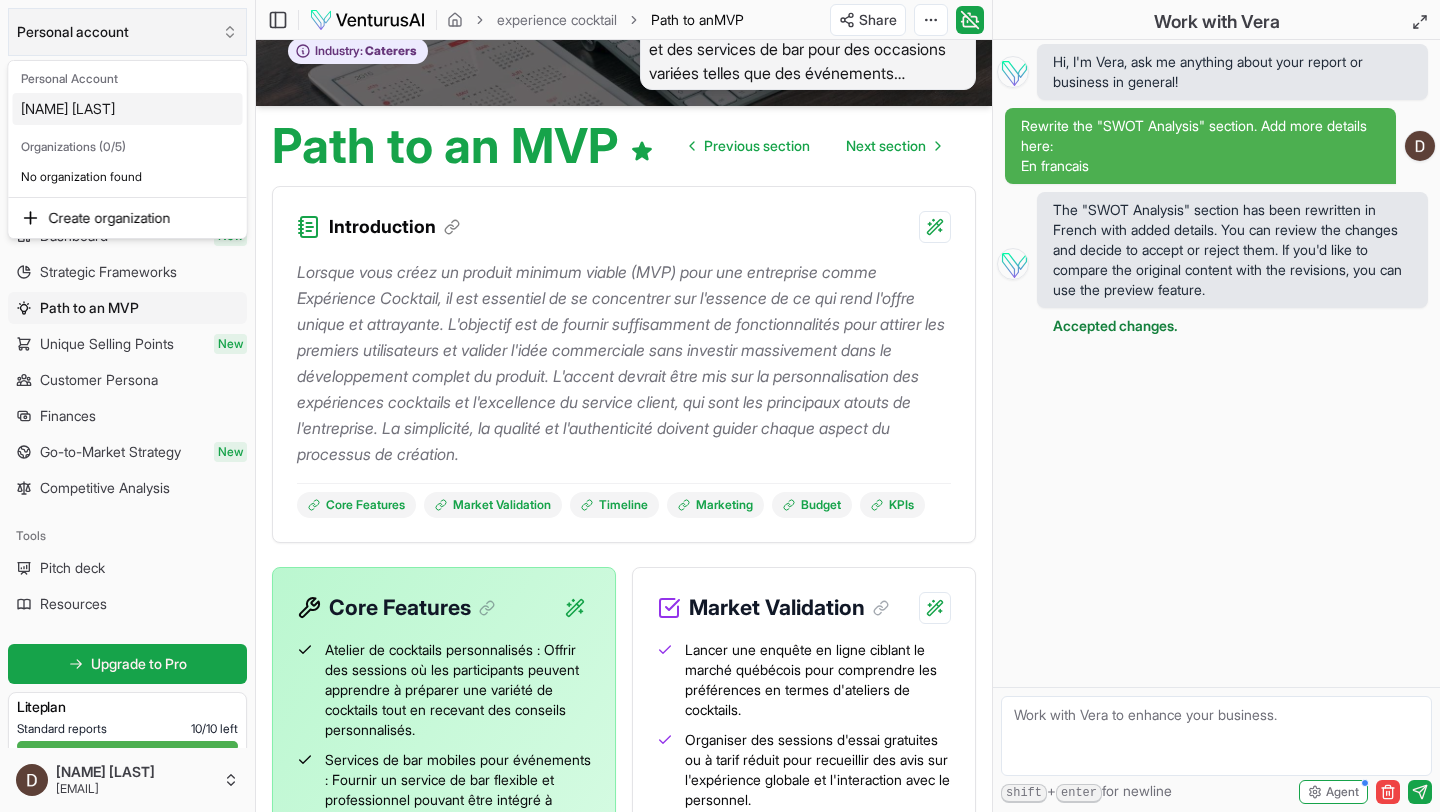 click on "We value your privacy We use cookies to enhance your browsing experience, serve personalized ads or content, and analyze our traffic. By clicking "Accept All", you consent to our use of cookies. Customize    Accept All Customize Consent Preferences   We use cookies to help you navigate efficiently and perform certain functions. You will find detailed information about all cookies under each consent category below. The cookies that are categorized as "Necessary" are stored on your browser as they are essential for enabling the basic functionalities of the site. ...  Show more Necessary Always Active Necessary cookies are required to enable the basic features of this site, such as providing secure log-in or adjusting your consent preferences. These cookies do not store any personally identifiable data. Cookie cookieyes-consent Duration 1 year Description Cookie __cf_bm Duration 1 hour Description This cookie, set by Cloudflare, is used to support Cloudflare Bot Management.  Cookie _cfuvid Duration session lidc" at bounding box center [720, 286] 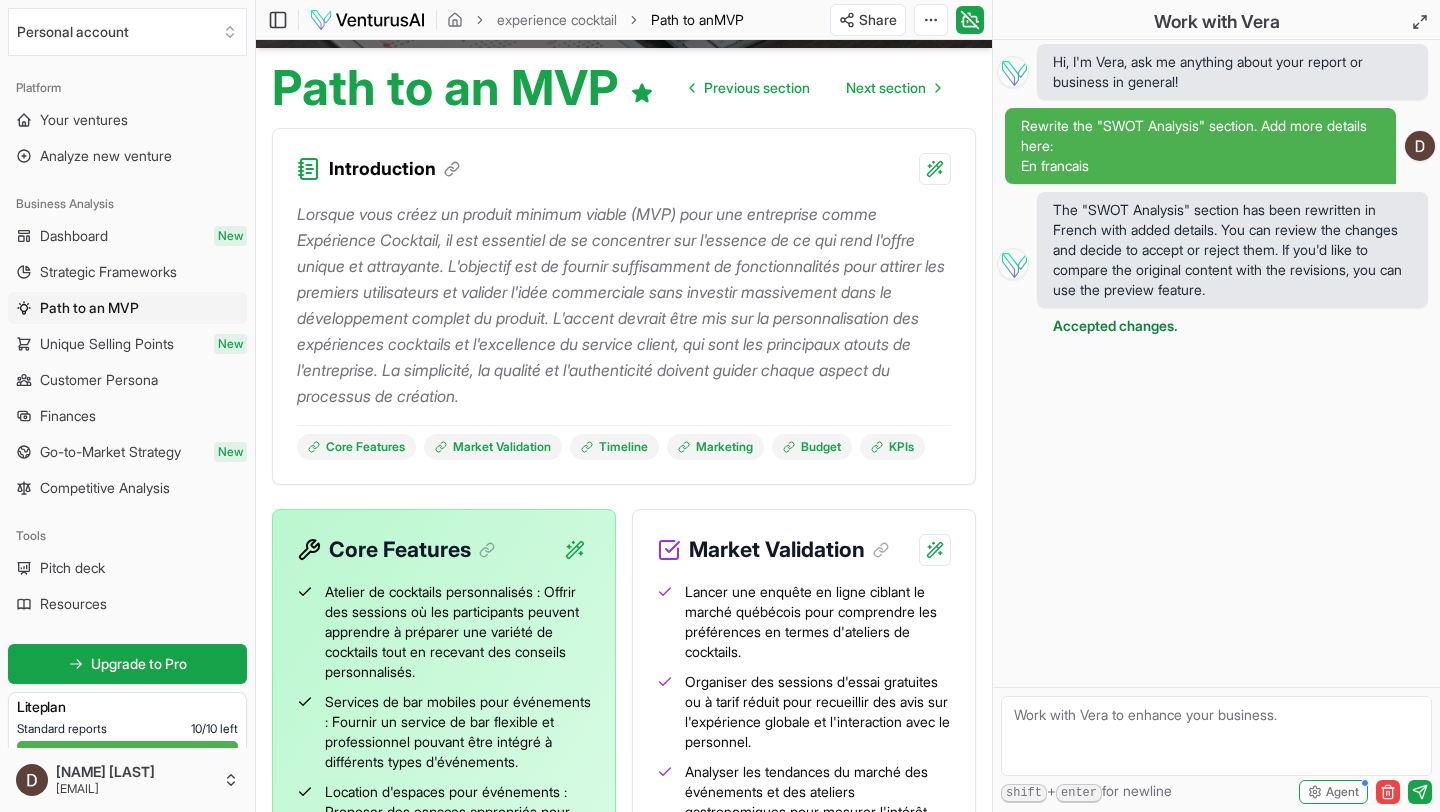 scroll, scrollTop: 196, scrollLeft: 0, axis: vertical 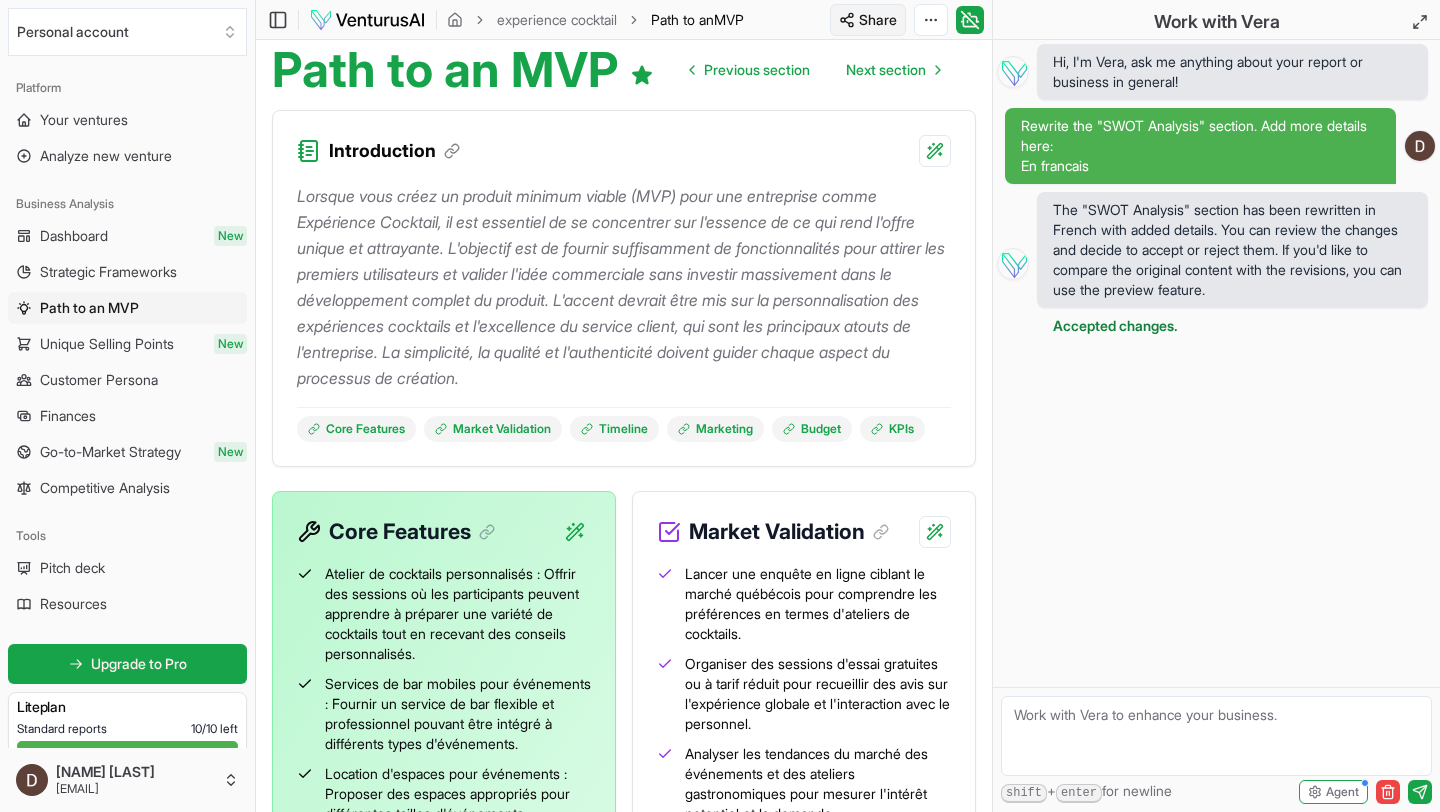click on "We value your privacy We use cookies to enhance your browsing experience, serve personalized ads or content, and analyze our traffic. By clicking "Accept All", you consent to our use of cookies. Customize    Accept All Customize Consent Preferences   We use cookies to help you navigate efficiently and perform certain functions. You will find detailed information about all cookies under each consent category below. The cookies that are categorized as "Necessary" are stored on your browser as they are essential for enabling the basic functionalities of the site. ...  Show more Necessary Always Active Necessary cookies are required to enable the basic features of this site, such as providing secure log-in or adjusting your consent preferences. These cookies do not store any personally identifiable data. Cookie cookieyes-consent Duration 1 year Description Cookie __cf_bm Duration 1 hour Description This cookie, set by Cloudflare, is used to support Cloudflare Bot Management.  Cookie _cfuvid Duration session lidc" at bounding box center (720, 210) 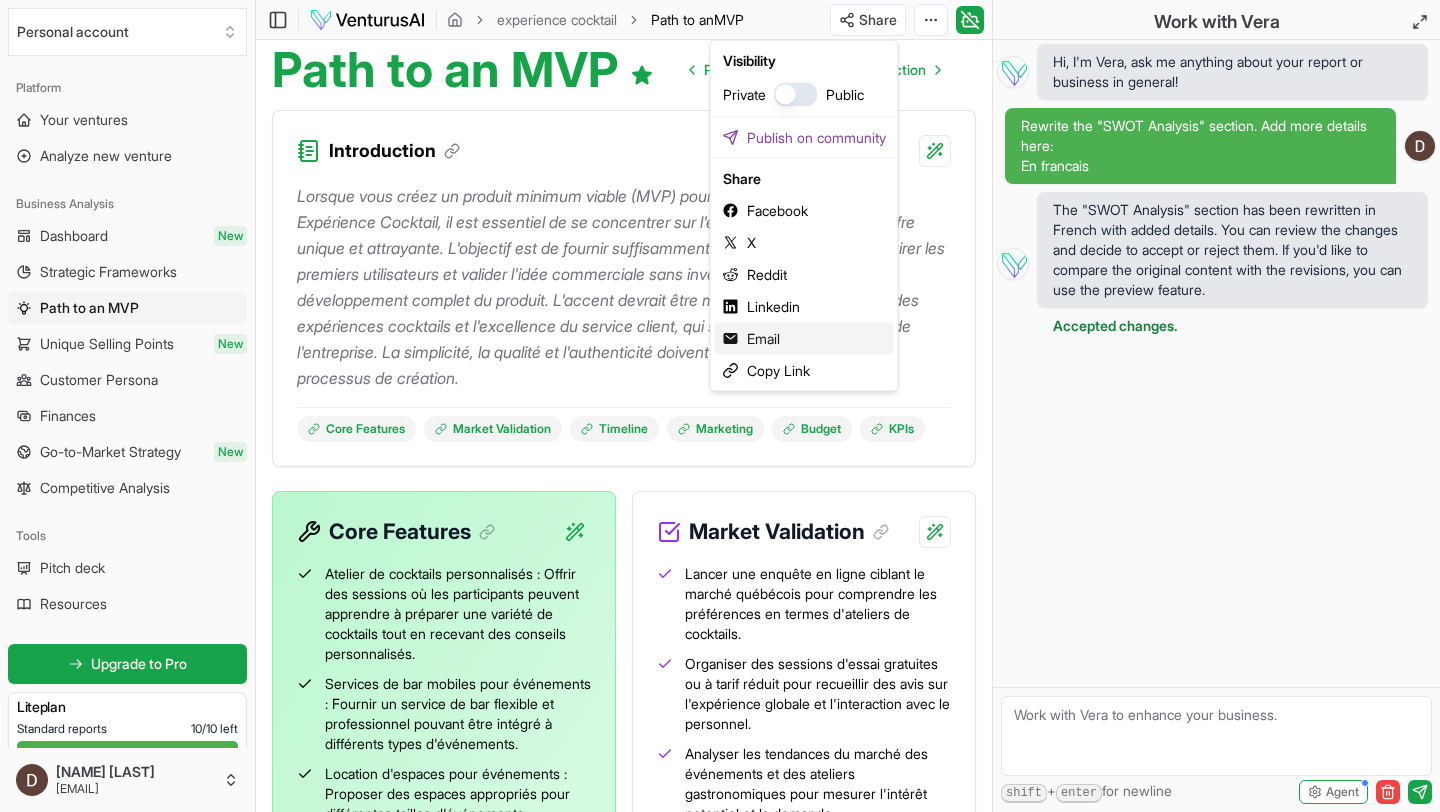 click on "Email" at bounding box center [804, 339] 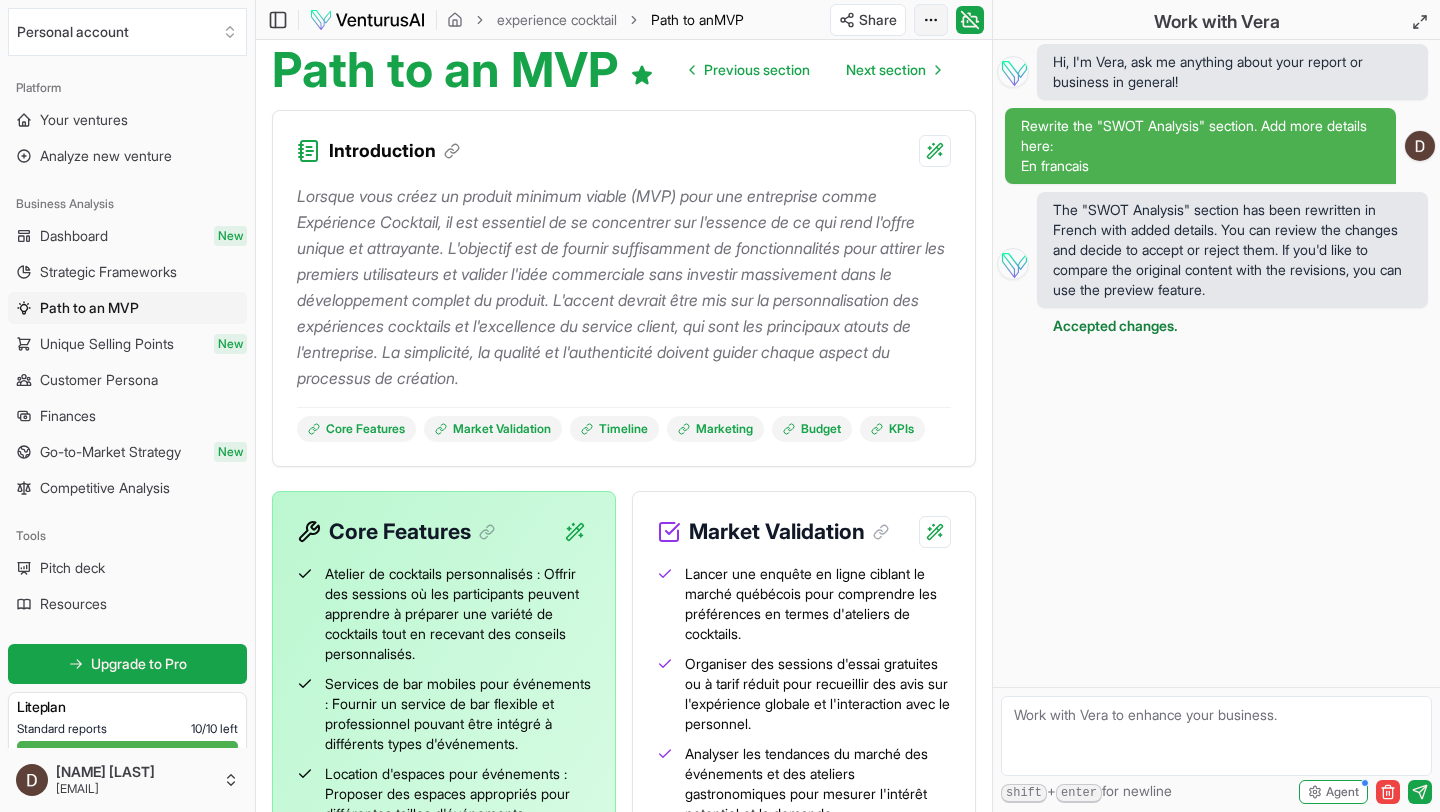 click on "We value your privacy We use cookies to enhance your browsing experience, serve personalized ads or content, and analyze our traffic. By clicking "Accept All", you consent to our use of cookies. Customize    Accept All Customize Consent Preferences   We use cookies to help you navigate efficiently and perform certain functions. You will find detailed information about all cookies under each consent category below. The cookies that are categorized as "Necessary" are stored on your browser as they are essential for enabling the basic functionalities of the site. ...  Show more Necessary Always Active Necessary cookies are required to enable the basic features of this site, such as providing secure log-in or adjusting your consent preferences. These cookies do not store any personally identifiable data. Cookie cookieyes-consent Duration 1 year Description Cookie __cf_bm Duration 1 hour Description This cookie, set by Cloudflare, is used to support Cloudflare Bot Management.  Cookie _cfuvid Duration session lidc" at bounding box center (720, 210) 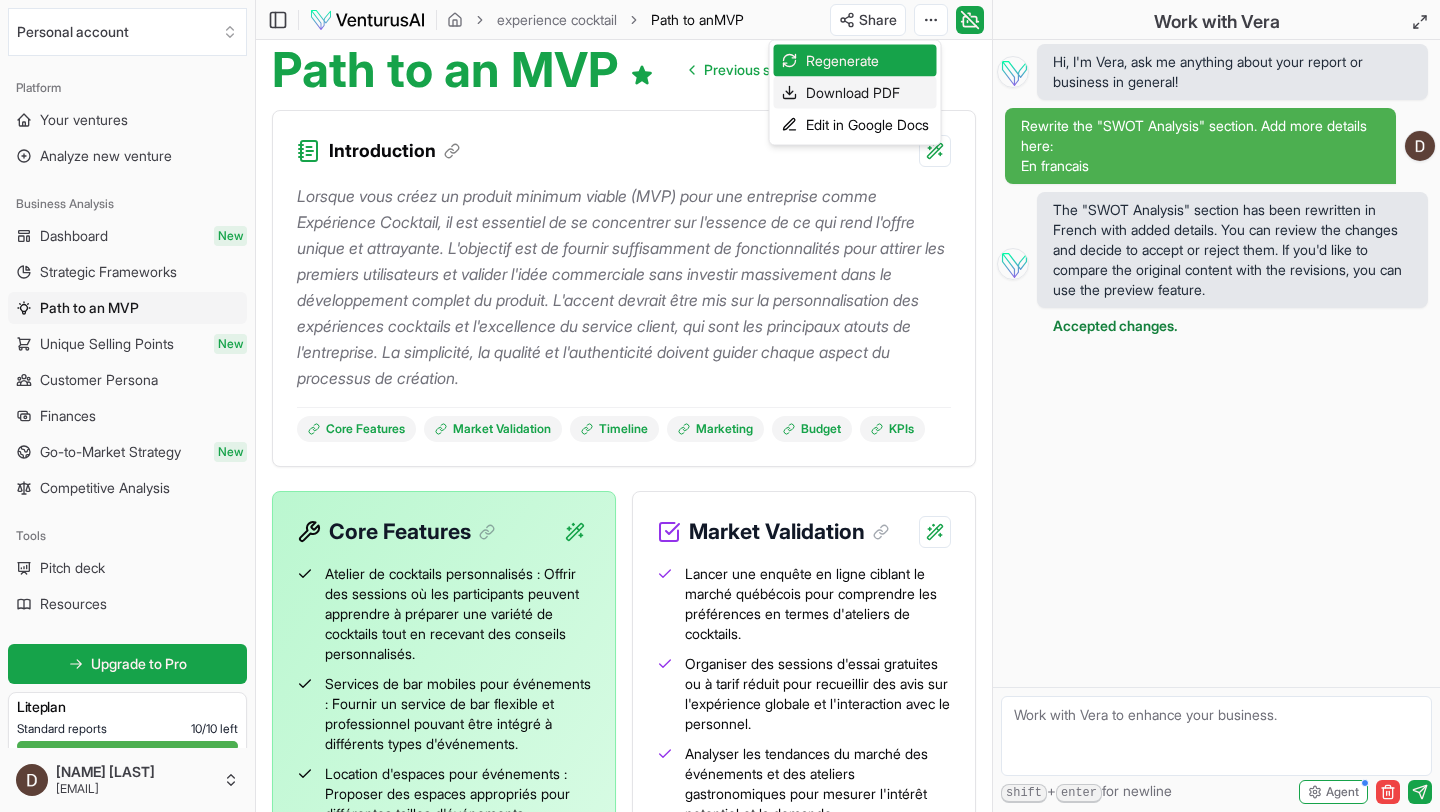 click on "Download PDF" at bounding box center [855, 93] 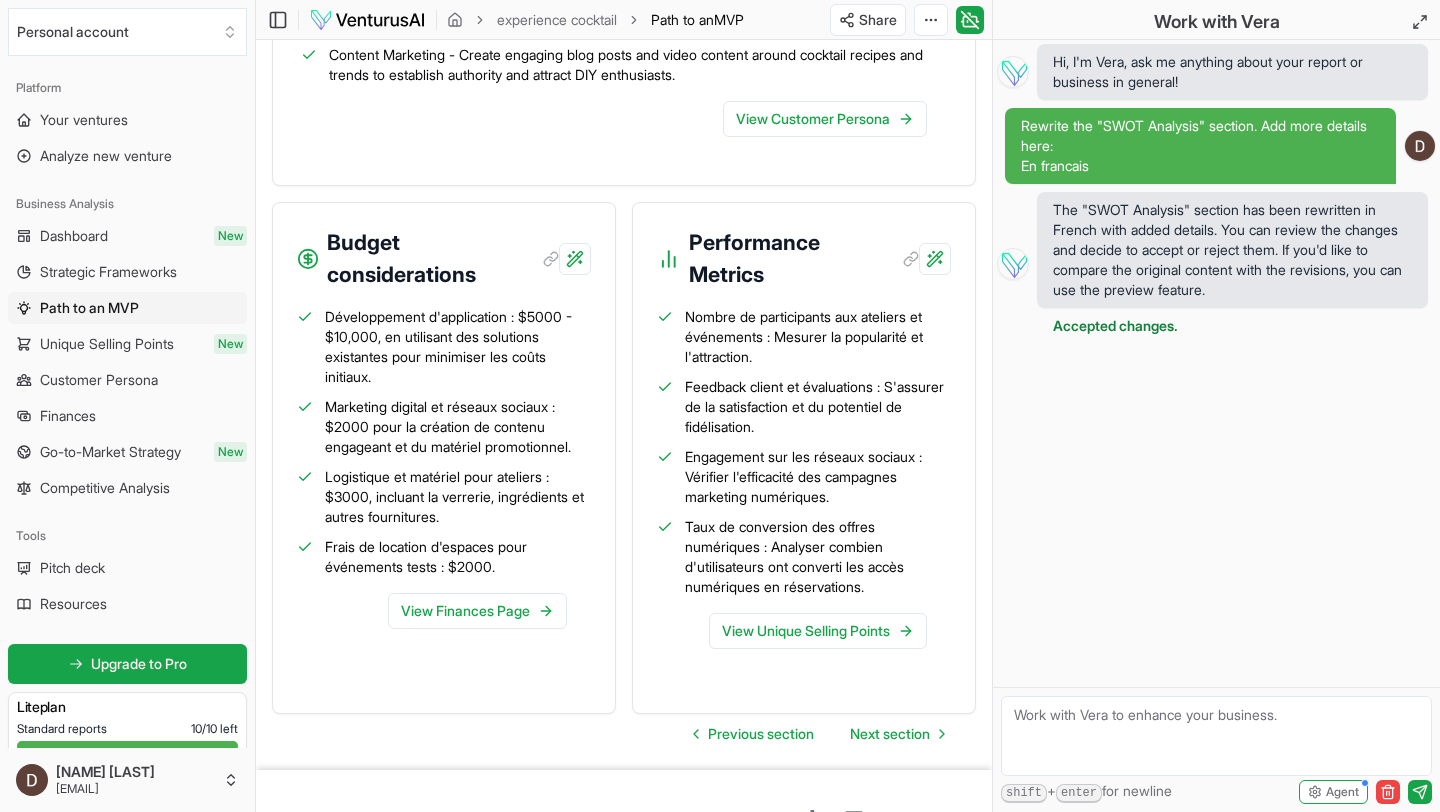 scroll, scrollTop: 2726, scrollLeft: 0, axis: vertical 